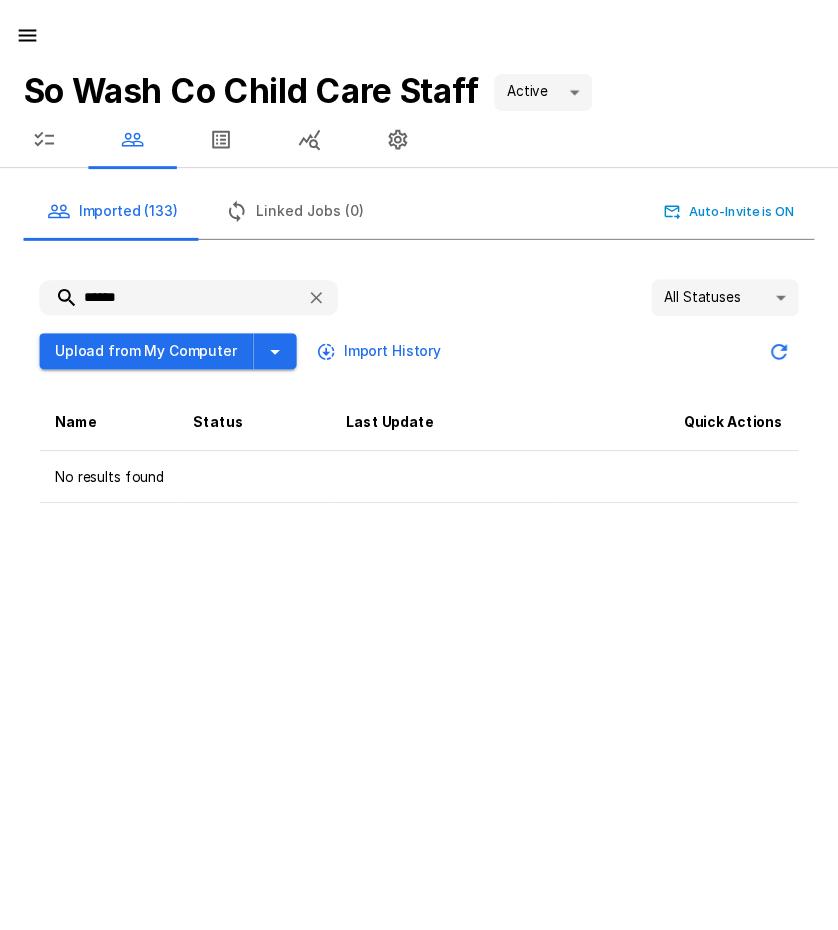 scroll, scrollTop: 0, scrollLeft: 0, axis: both 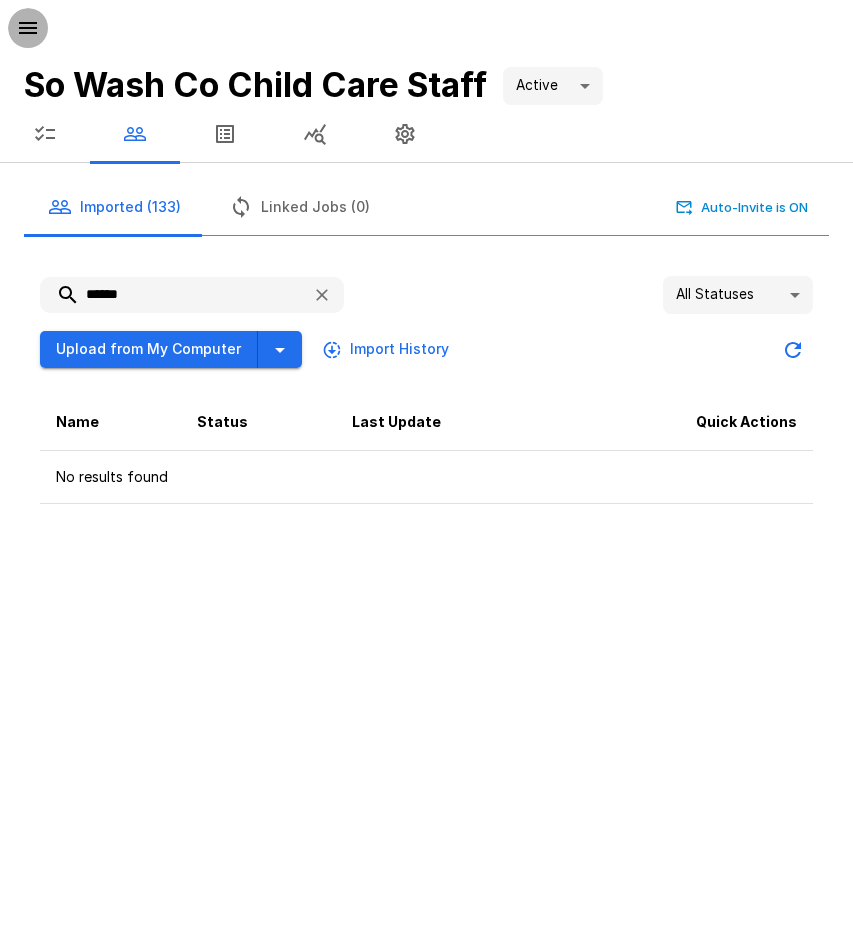 click 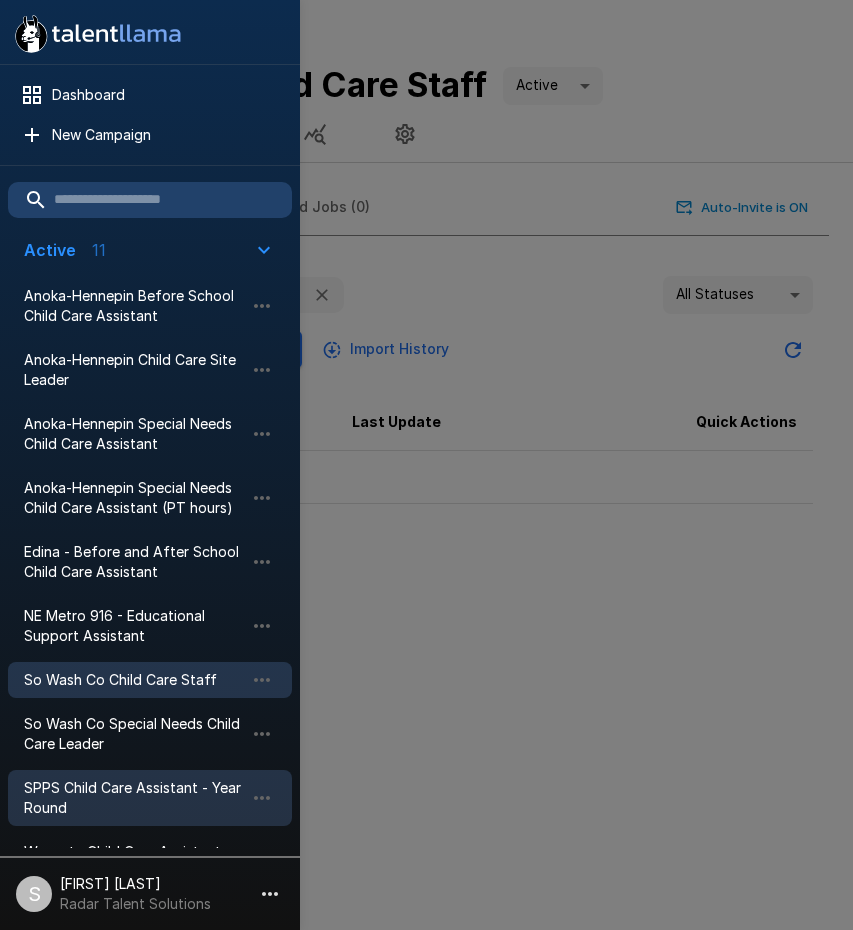 click on "SPPS Child Care Assistant - Year Round" at bounding box center [134, 798] 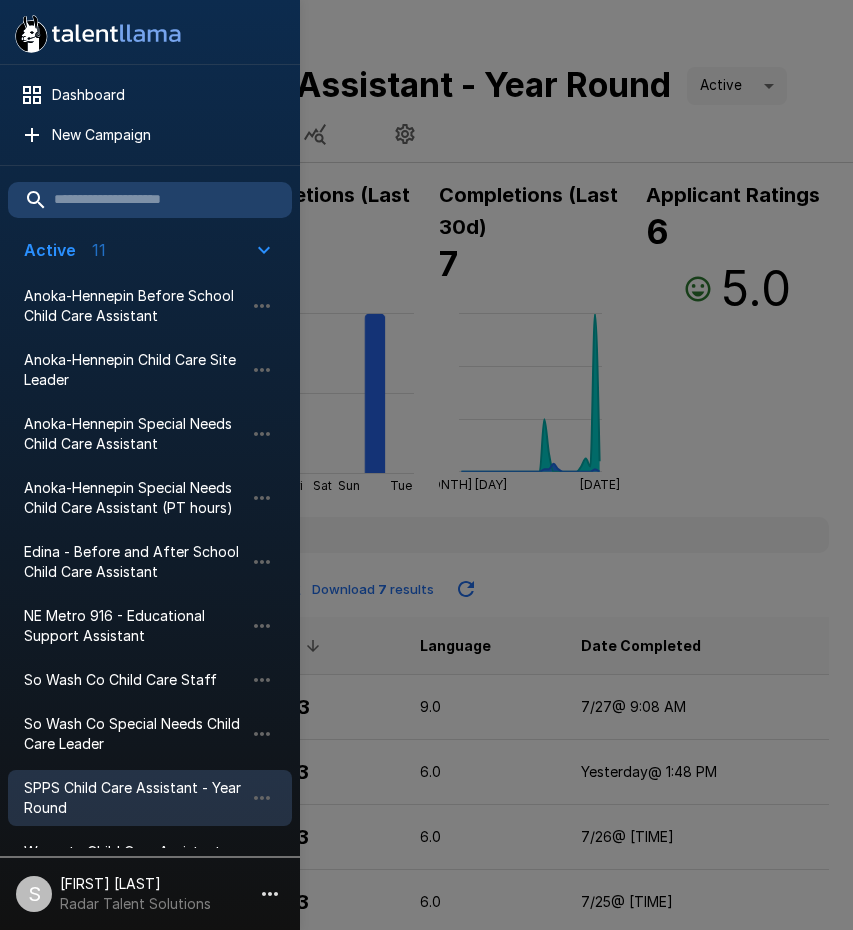click at bounding box center [426, 465] 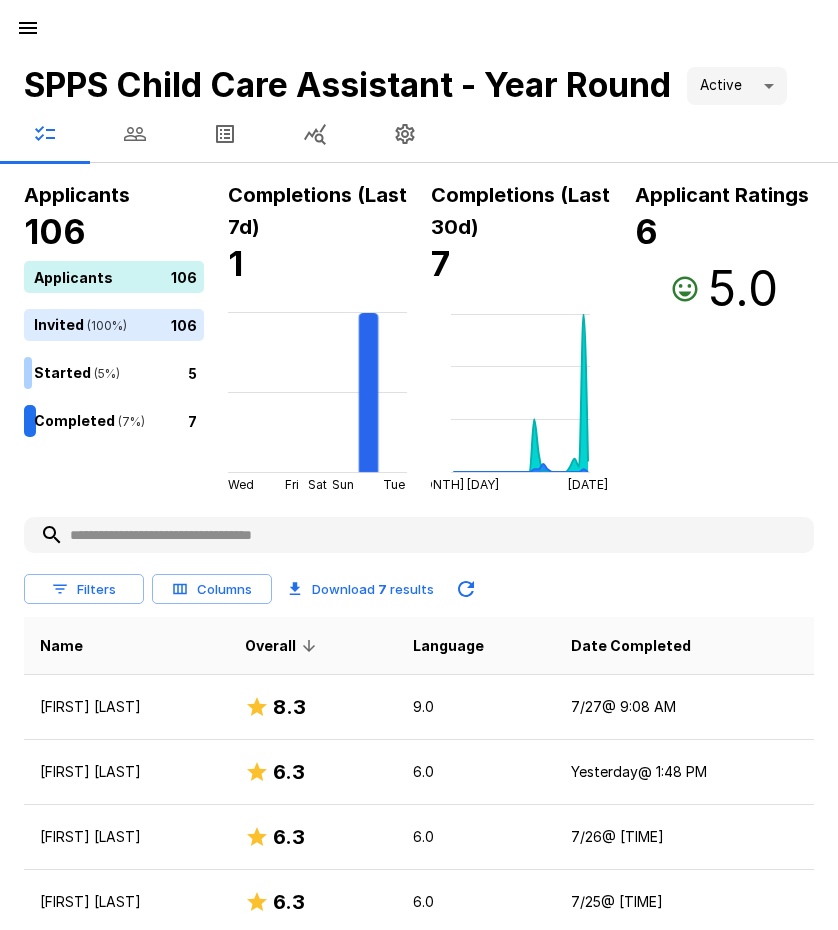 click 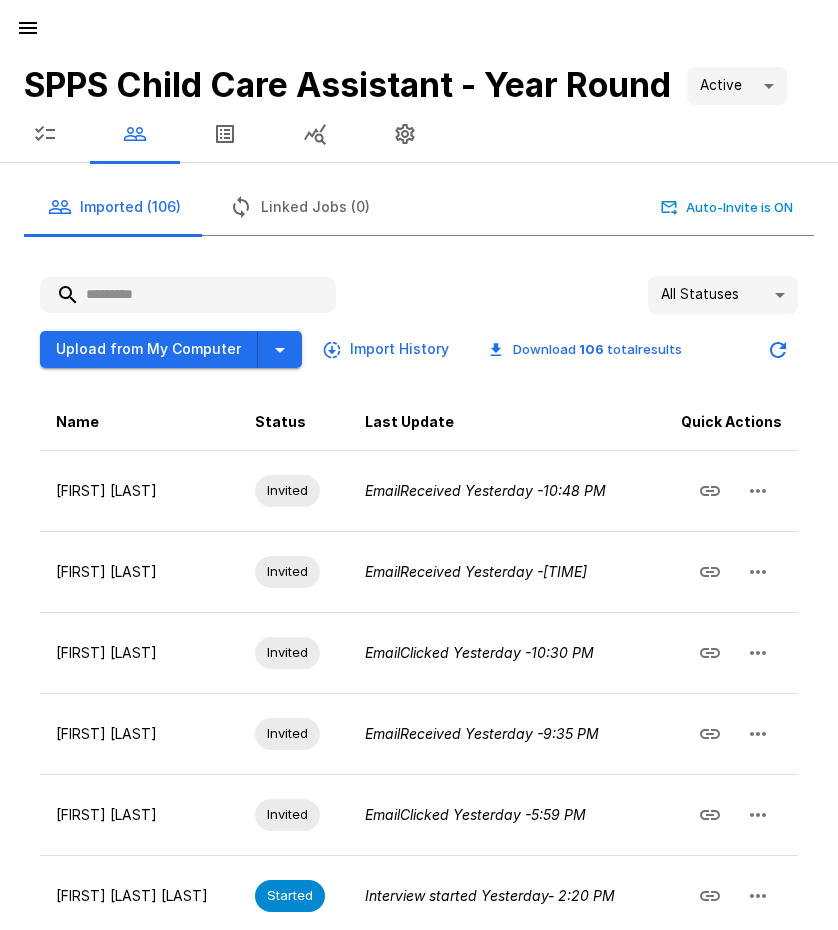 click at bounding box center [188, 295] 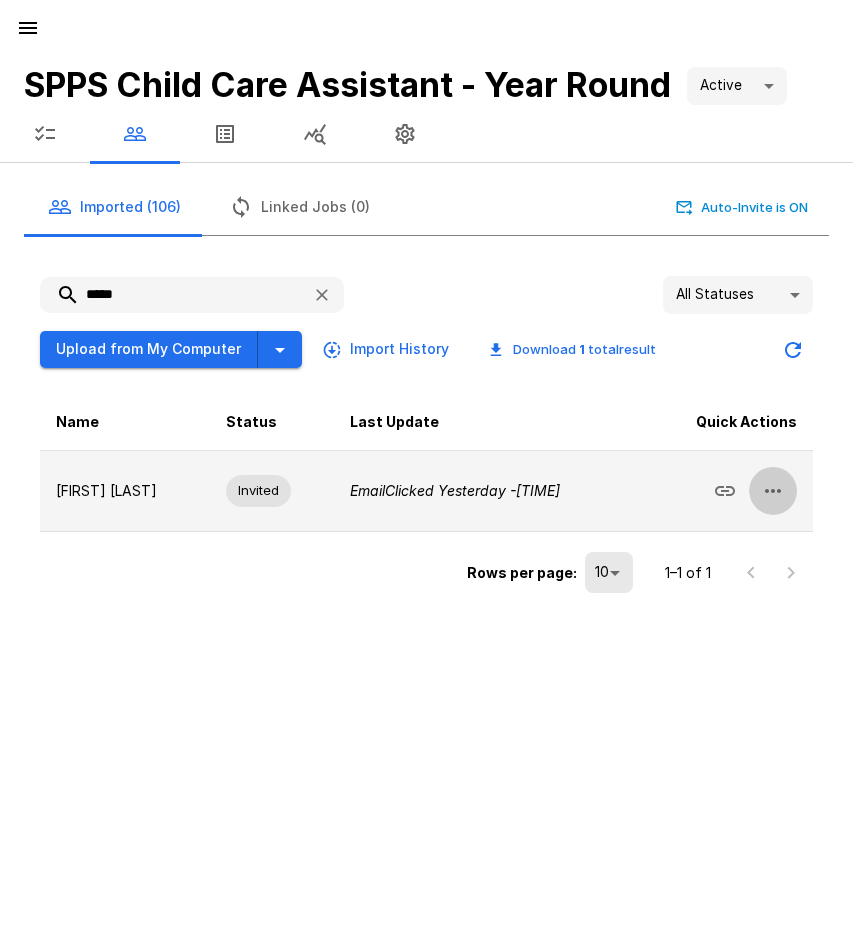 click 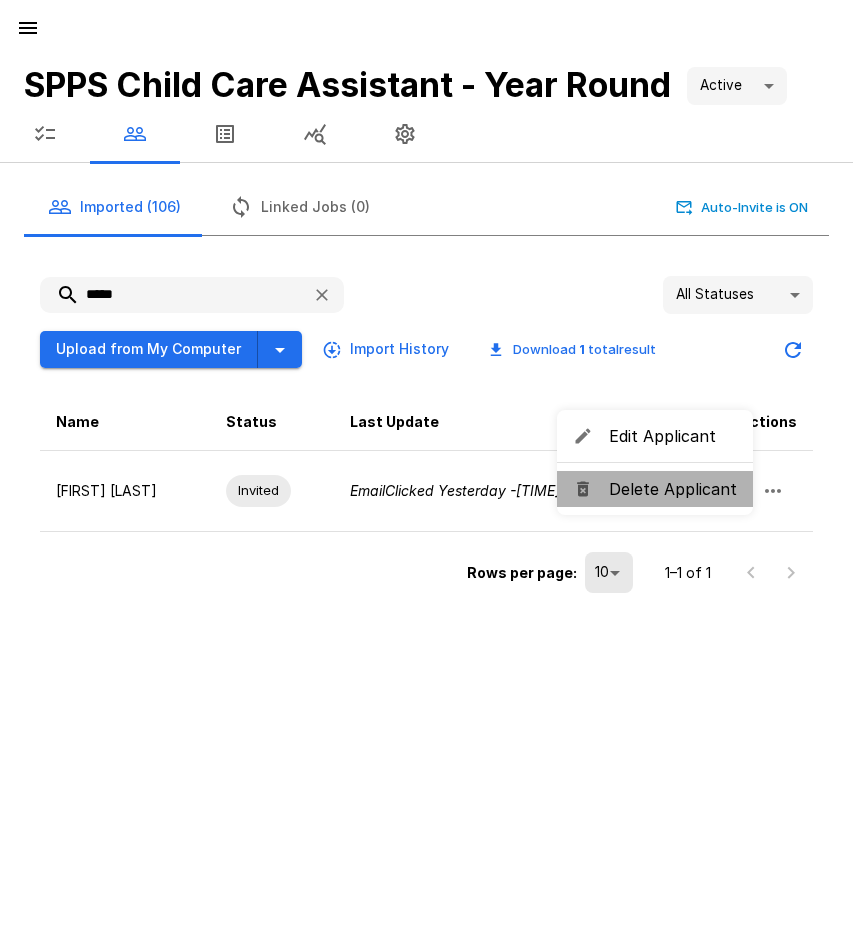 click on "Delete Applicant" at bounding box center (673, 489) 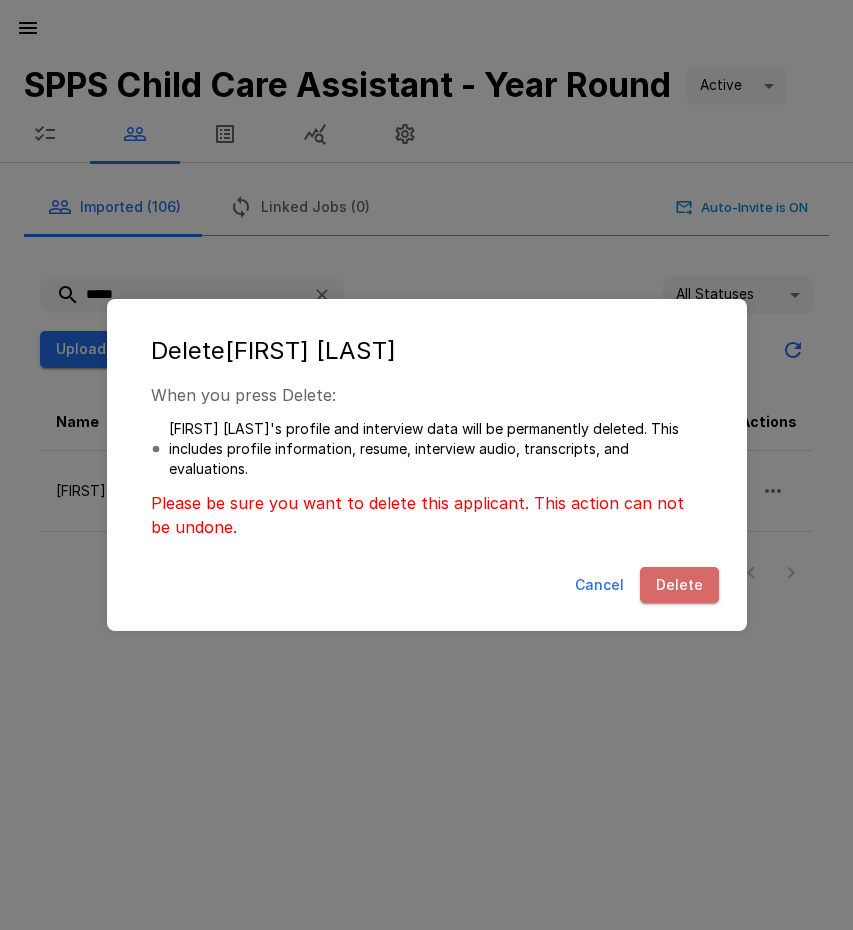 click on "Delete" at bounding box center [679, 585] 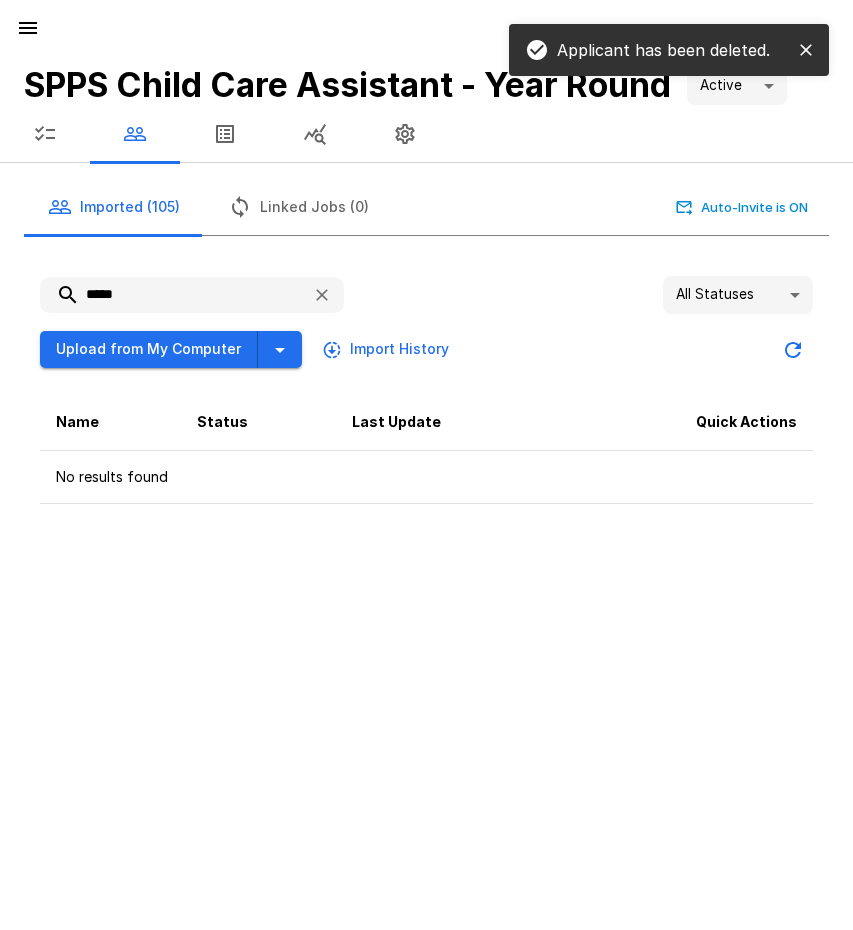 drag, startPoint x: 108, startPoint y: 290, endPoint x: 32, endPoint y: 303, distance: 77.10383 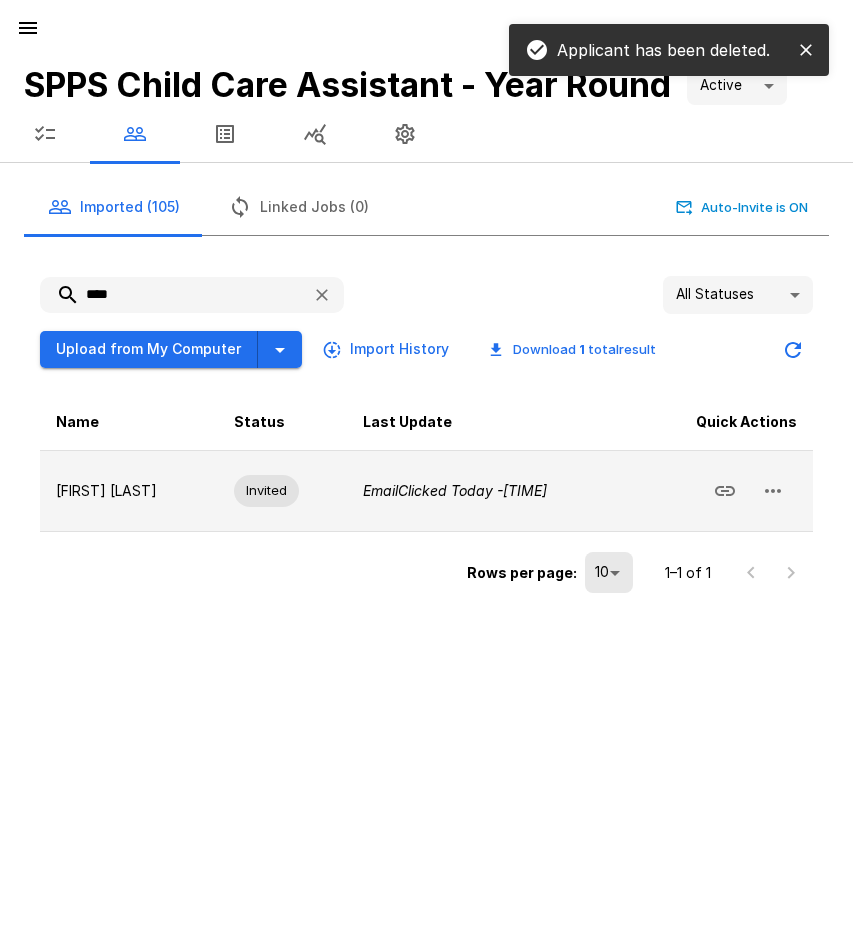 click at bounding box center (724, 490) 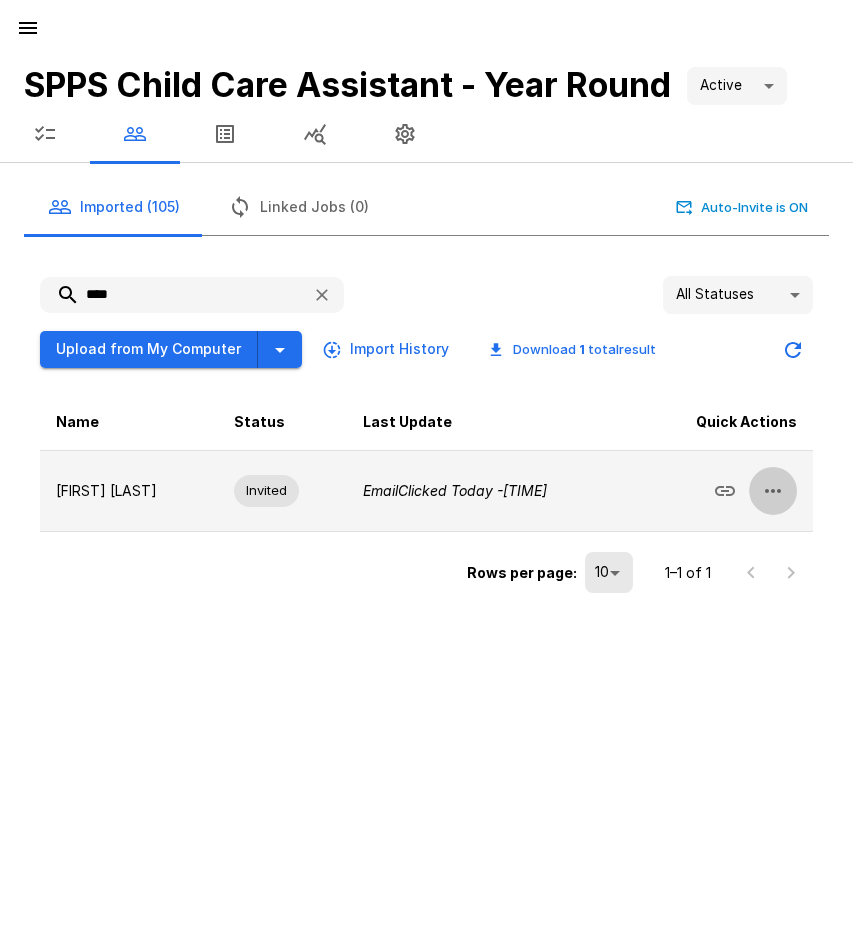 click at bounding box center [773, 491] 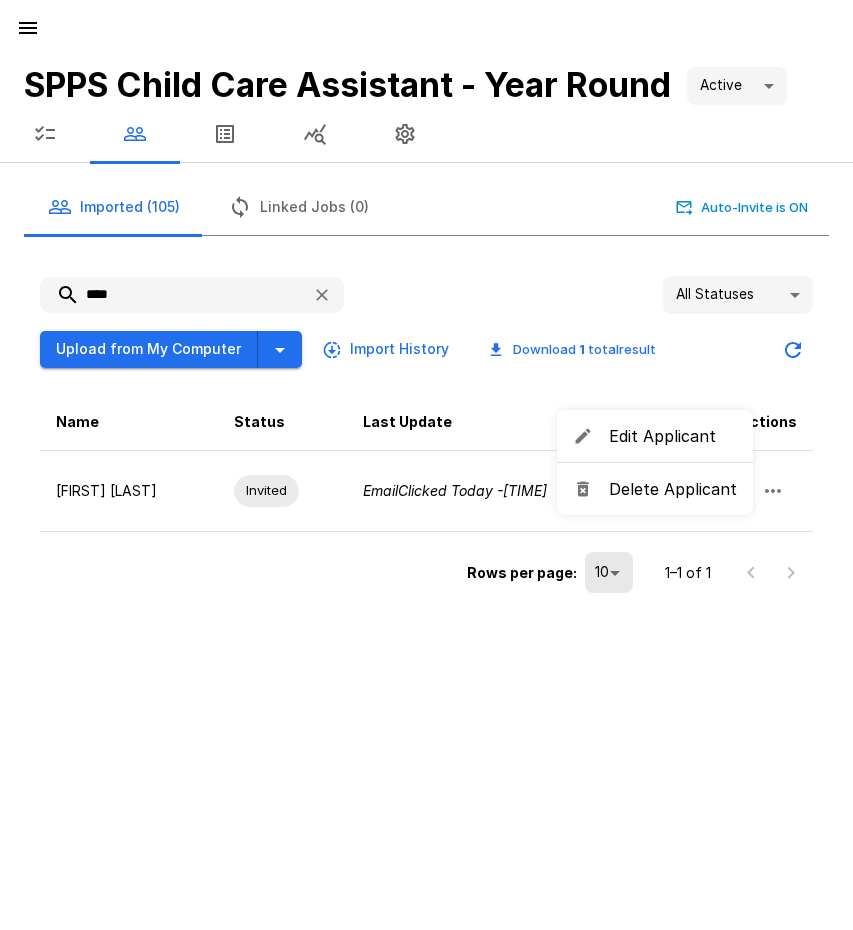 click on "Delete Applicant" at bounding box center (673, 489) 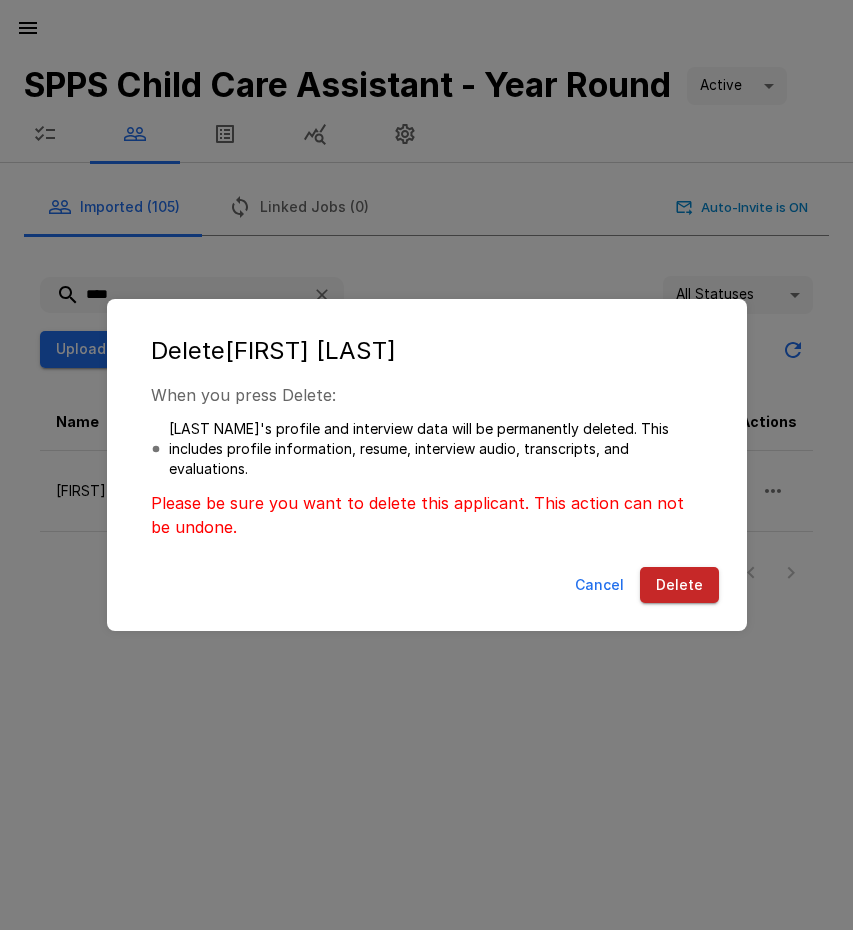drag, startPoint x: 683, startPoint y: 568, endPoint x: 560, endPoint y: 528, distance: 129.34064 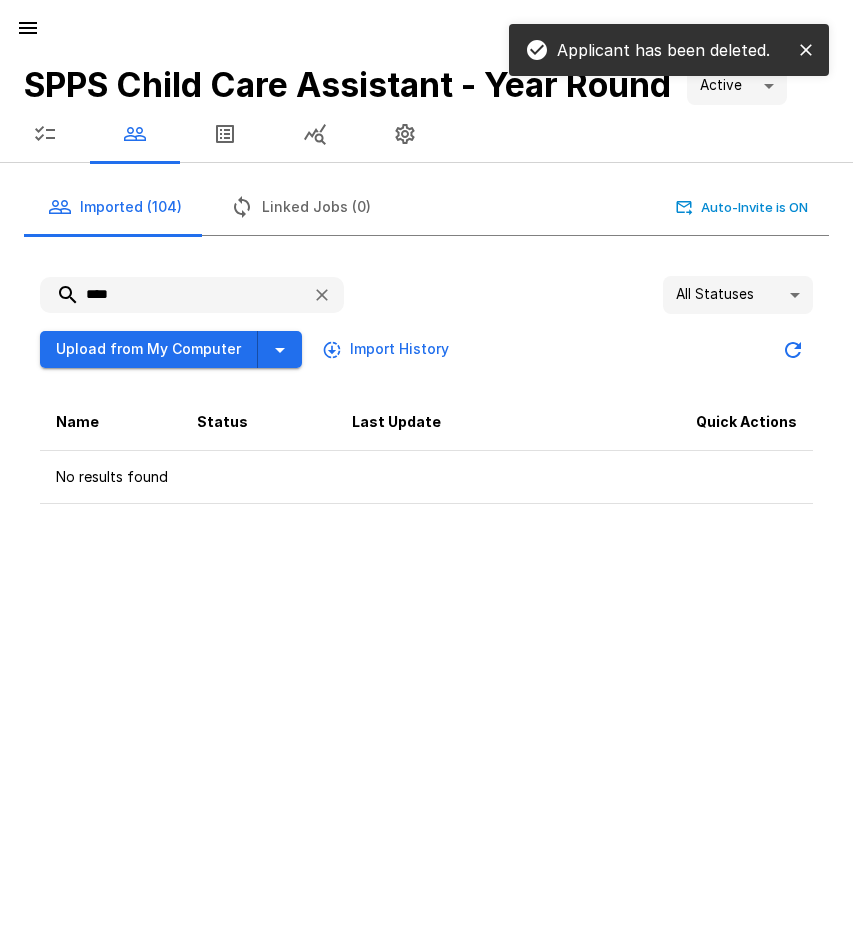 click on "****" at bounding box center [168, 295] 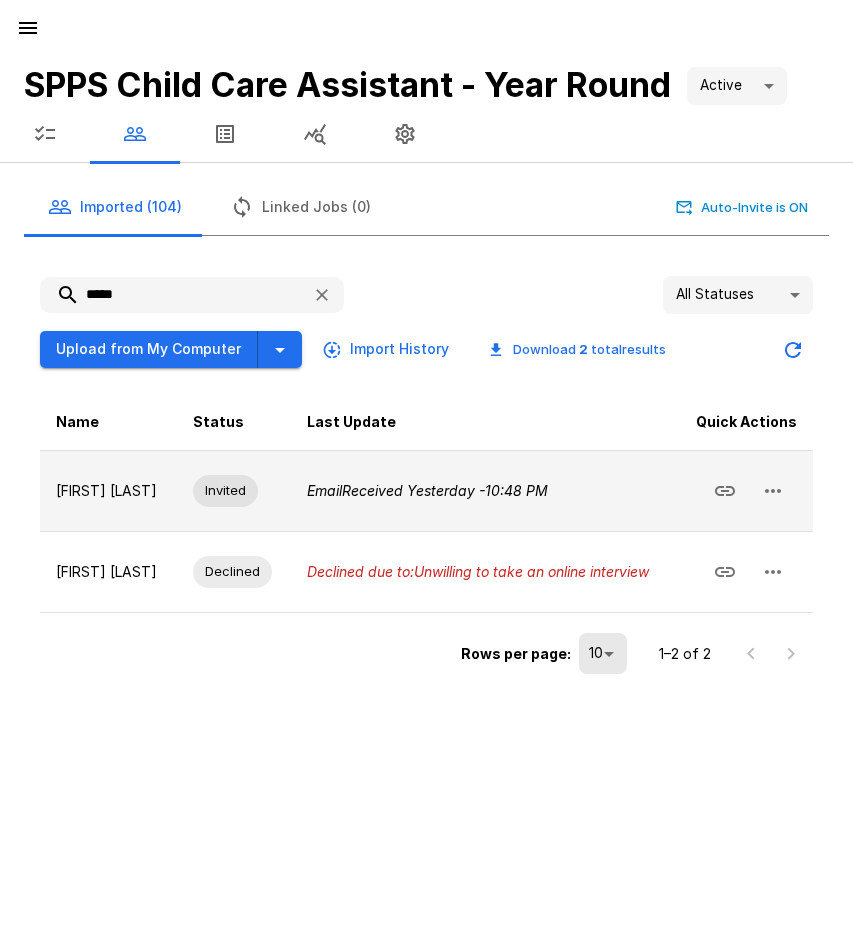 click 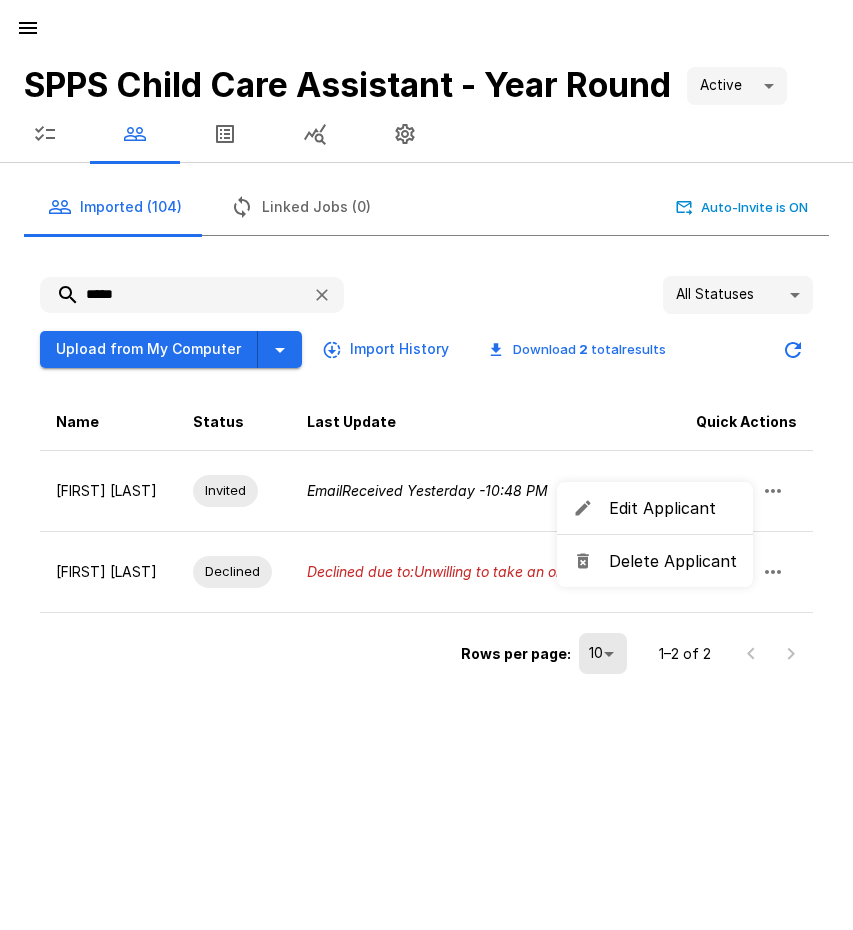 click on "Delete Applicant" at bounding box center [673, 561] 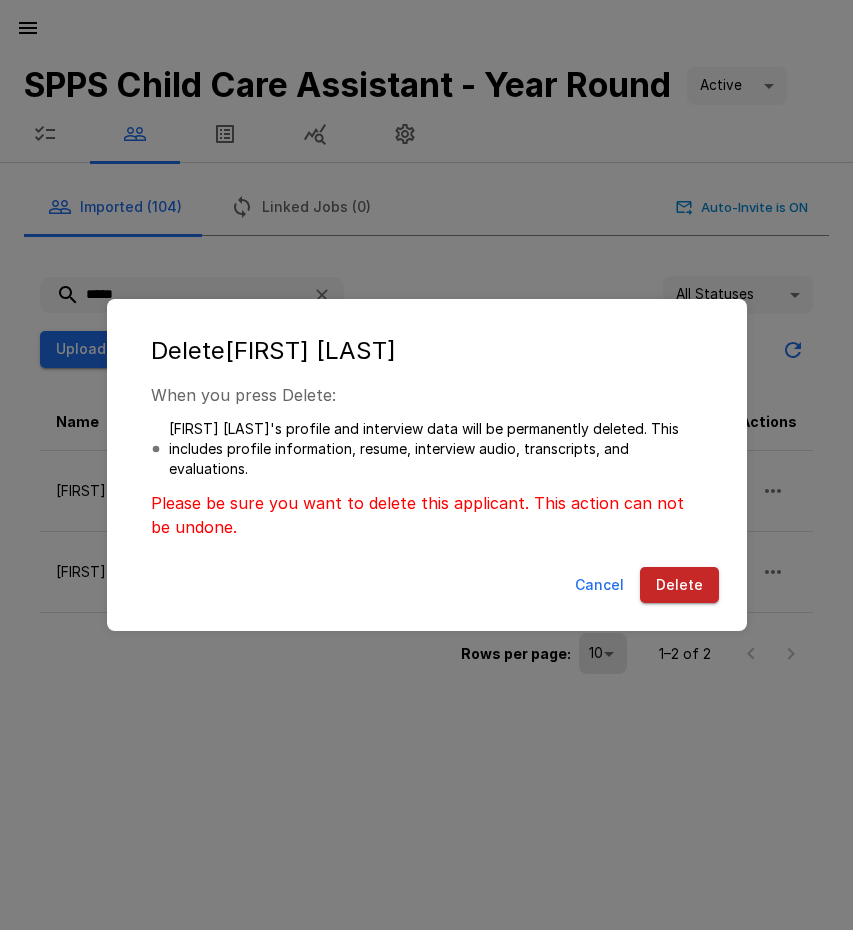 click on "Delete" at bounding box center (679, 585) 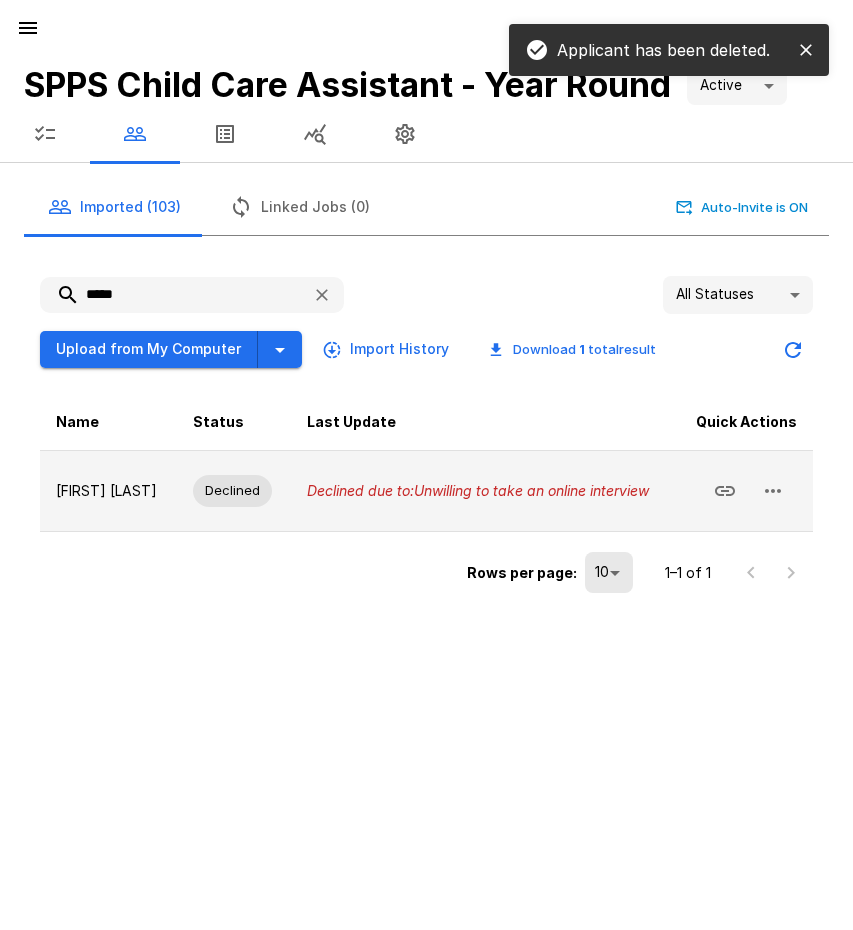 click 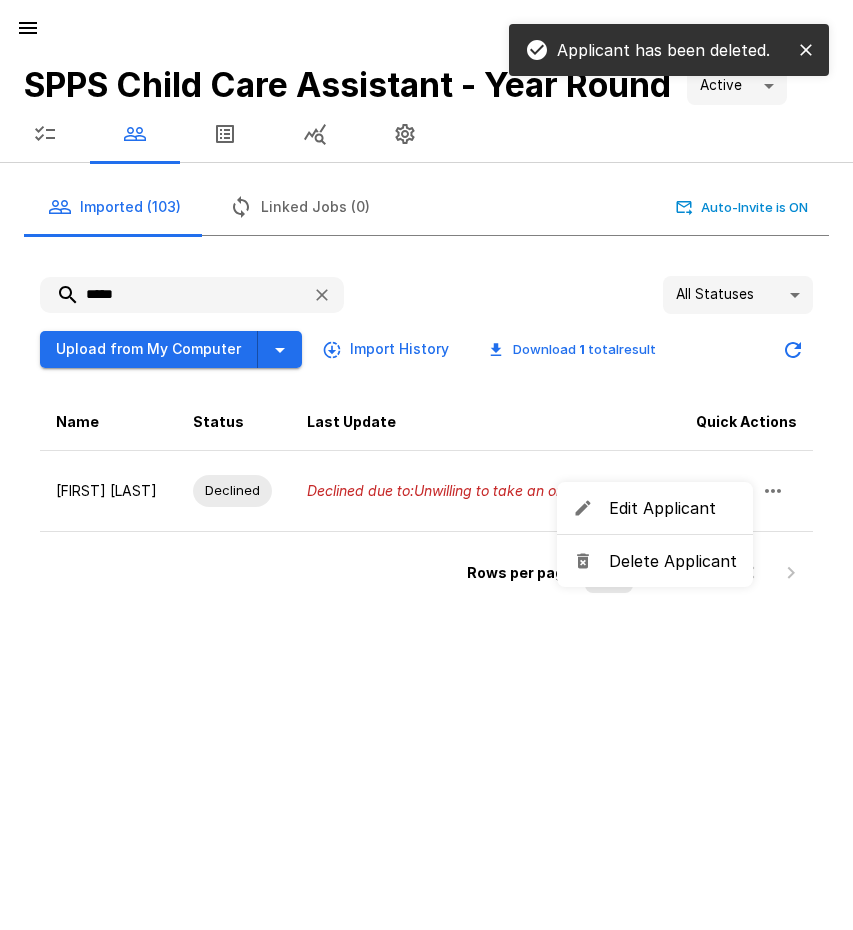 click on "Delete Applicant" at bounding box center (673, 561) 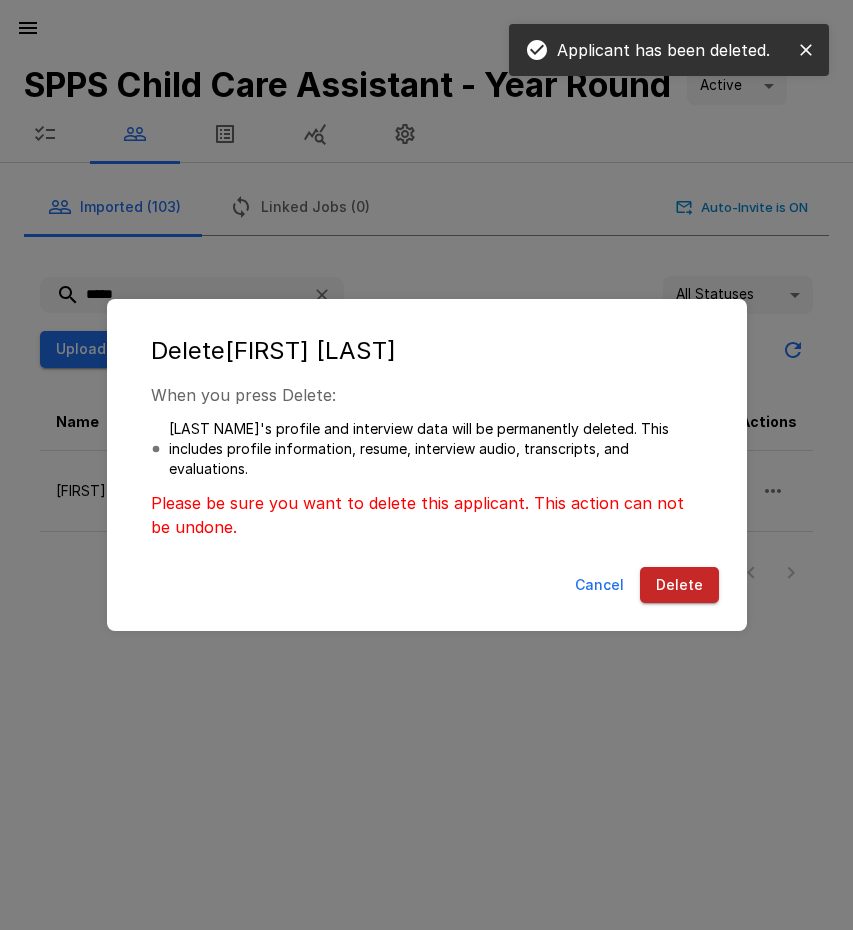 click on "Delete" at bounding box center [679, 585] 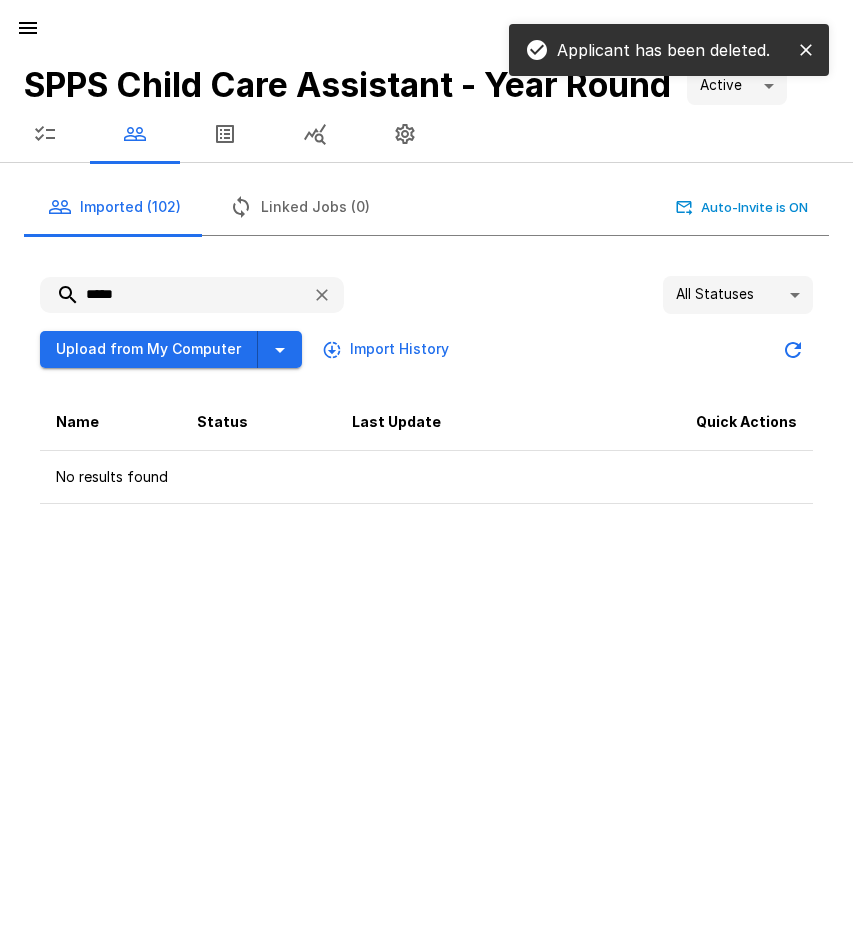 click on "*****" at bounding box center [168, 295] 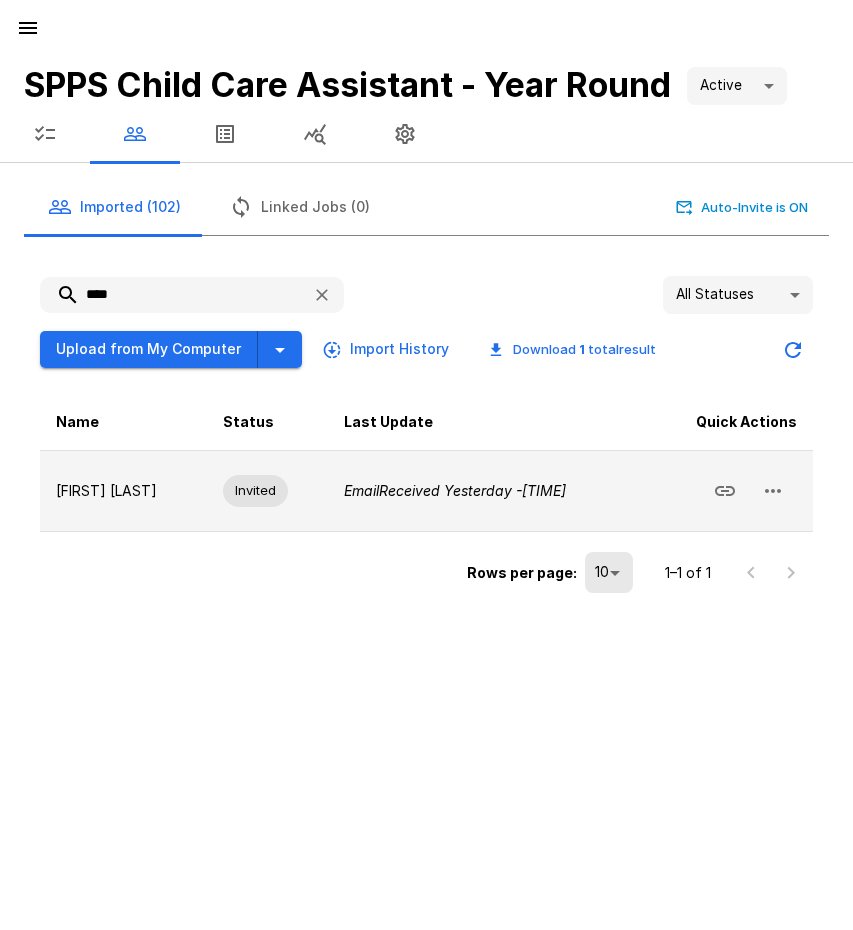 click at bounding box center (729, 490) 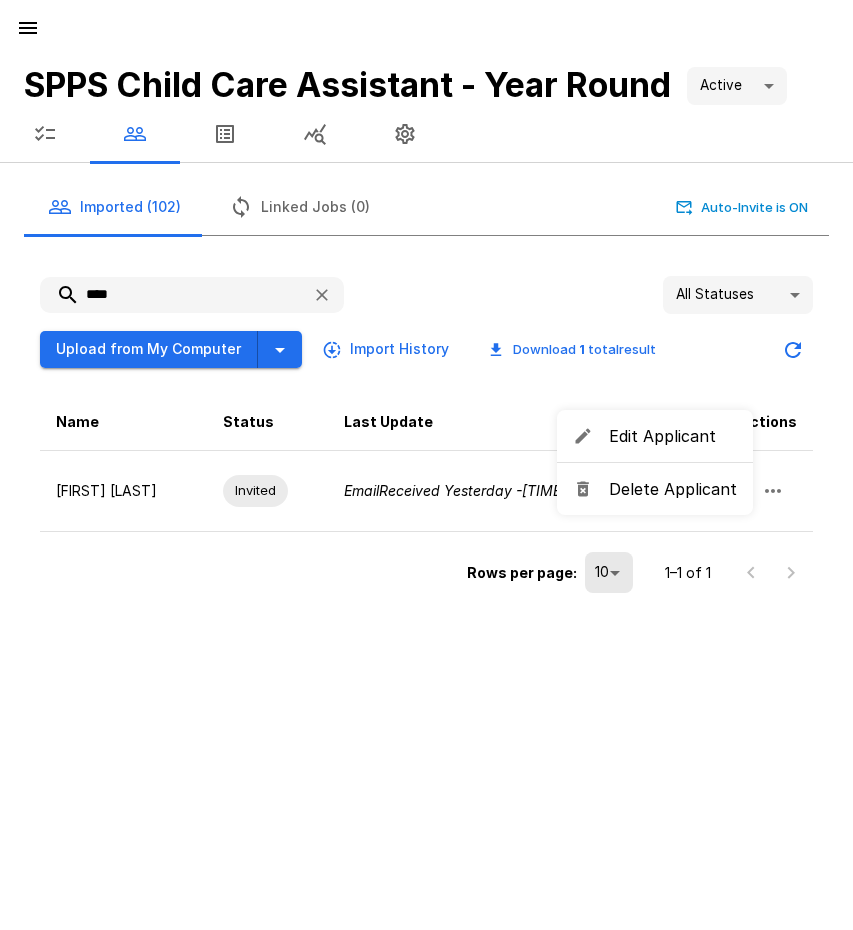 click on "Delete Applicant" at bounding box center [673, 489] 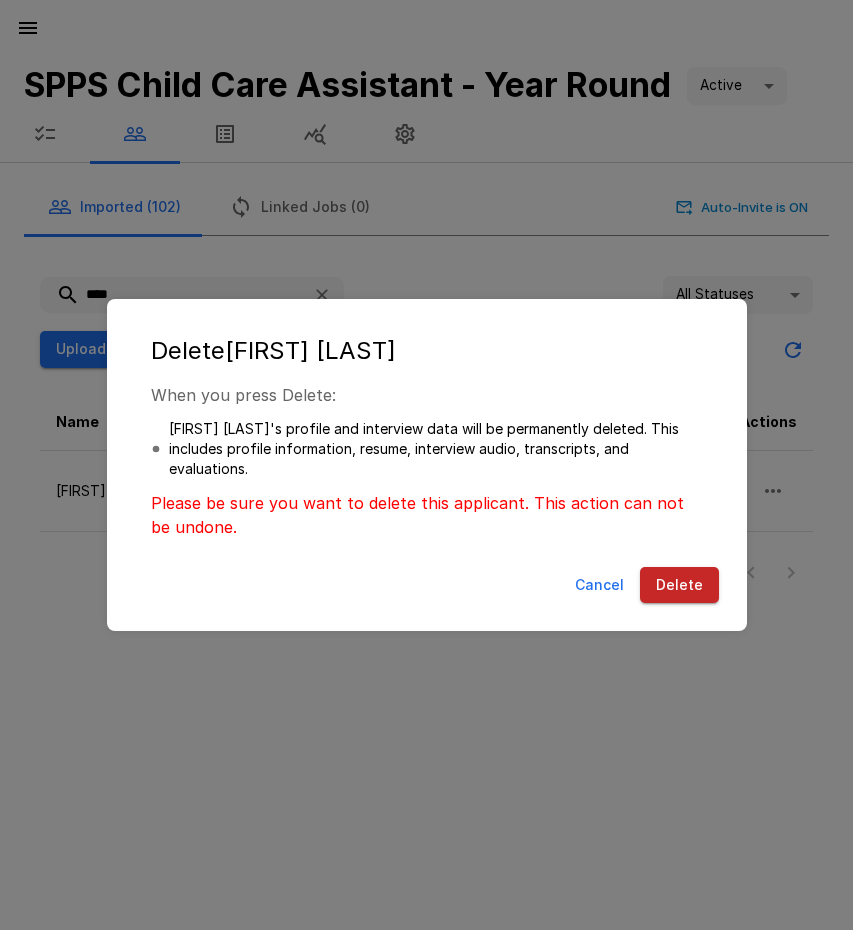 click on "Delete" at bounding box center (679, 585) 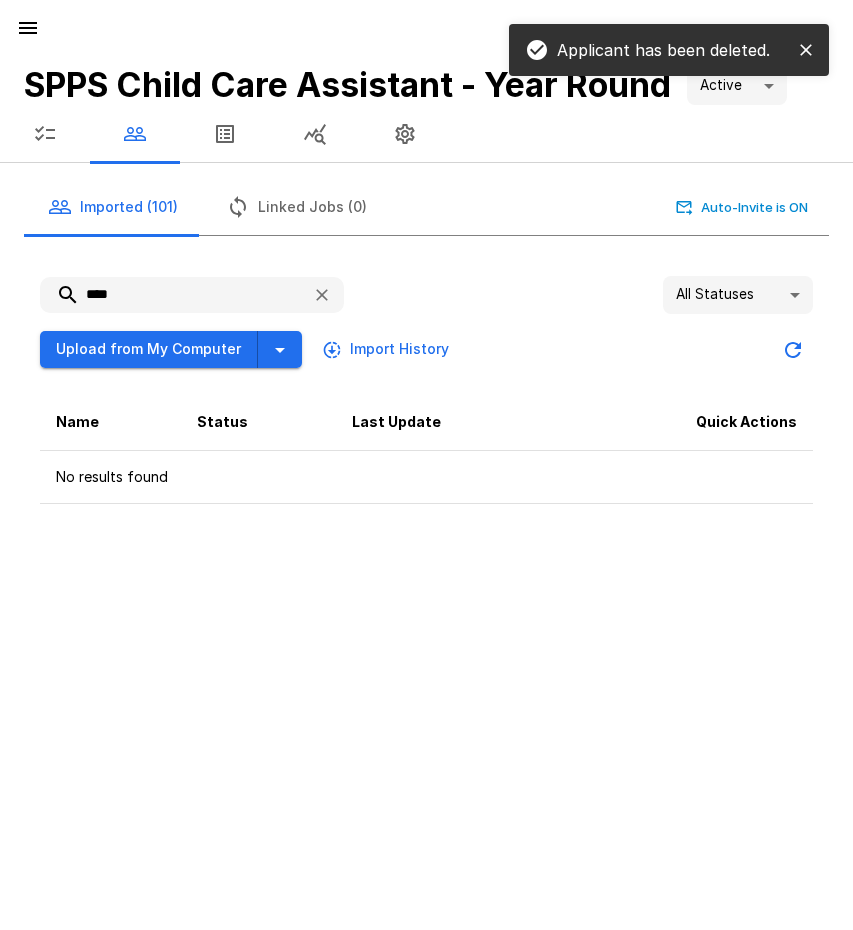 drag, startPoint x: 133, startPoint y: 296, endPoint x: 72, endPoint y: 297, distance: 61.008198 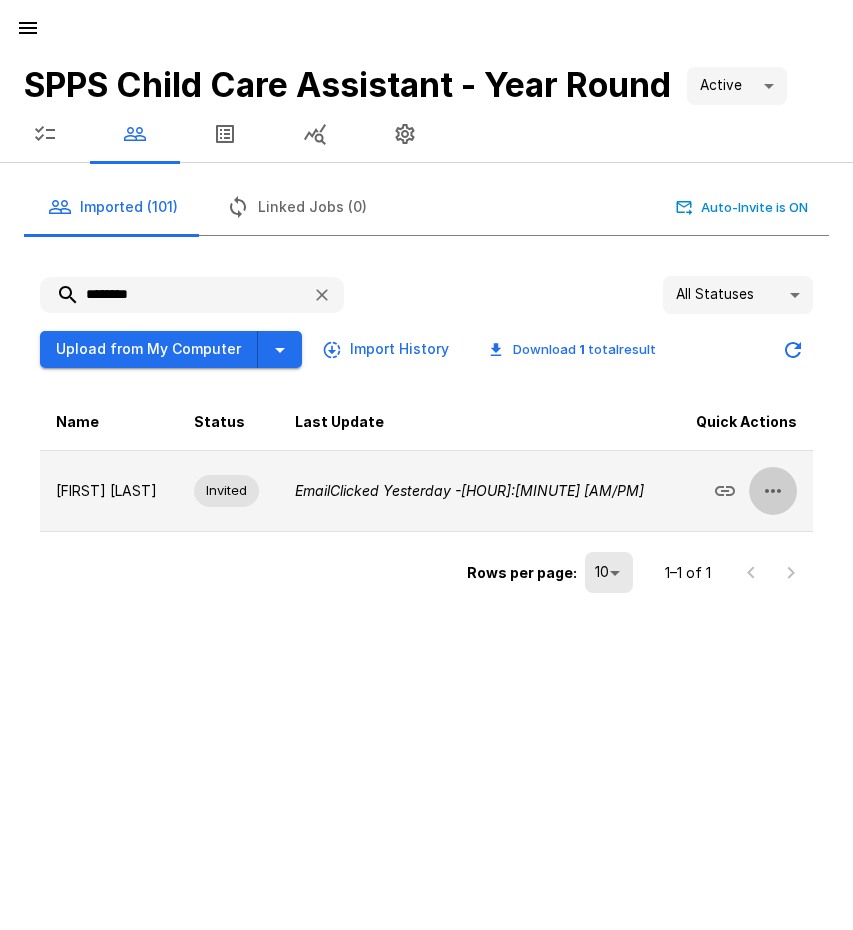 click 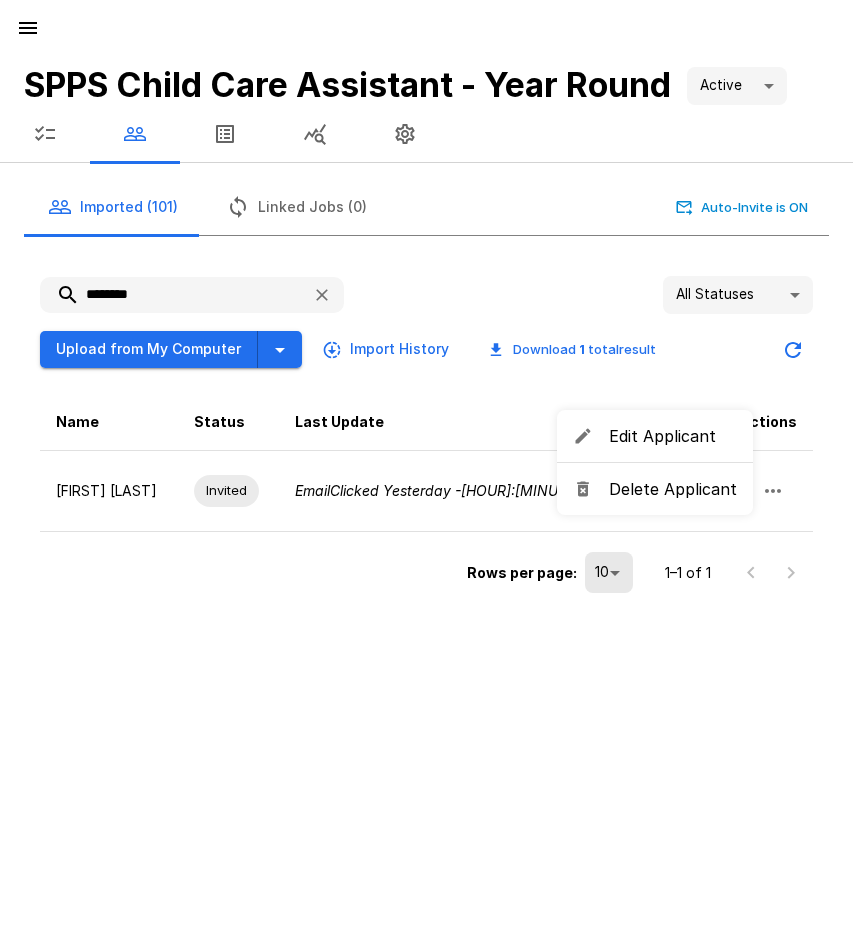 click on "Delete Applicant" at bounding box center [673, 489] 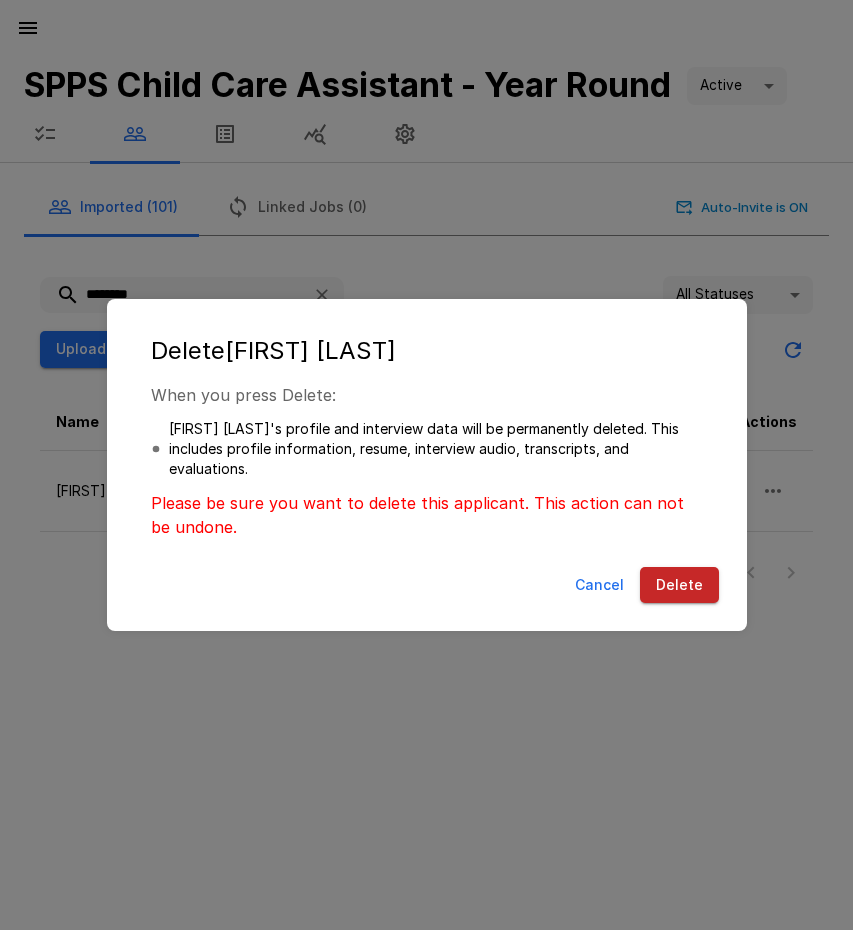 drag, startPoint x: 685, startPoint y: 574, endPoint x: 650, endPoint y: 553, distance: 40.81666 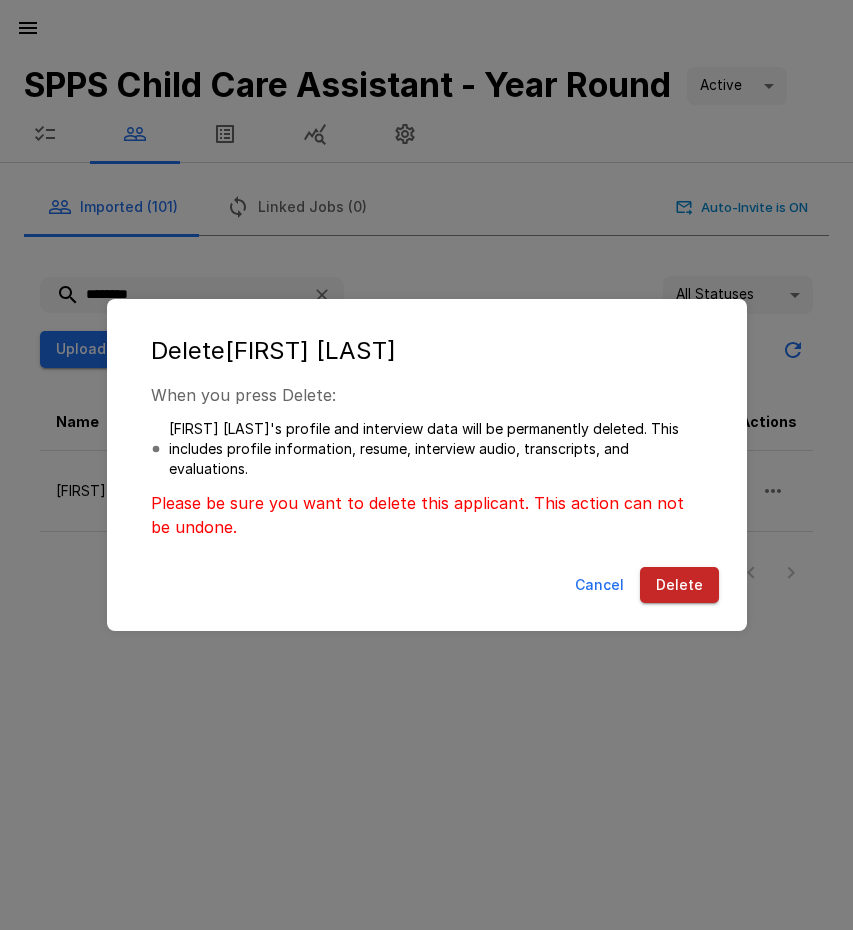 click on "Delete" at bounding box center (679, 585) 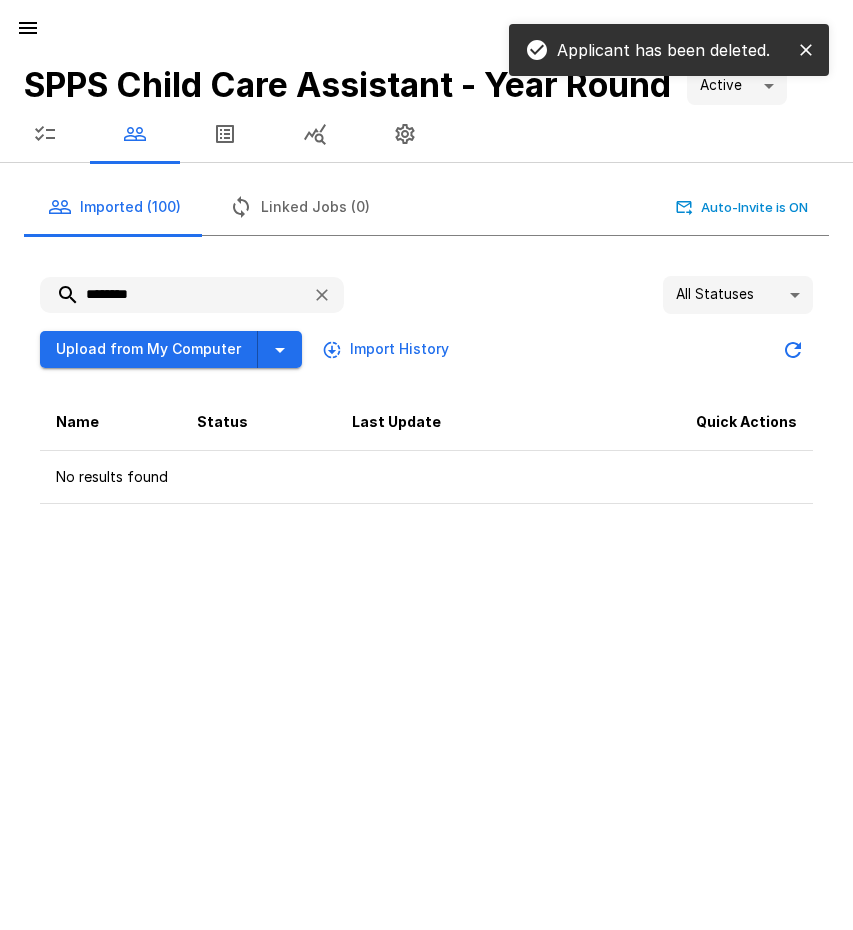 drag, startPoint x: 163, startPoint y: 279, endPoint x: 76, endPoint y: 288, distance: 87.46428 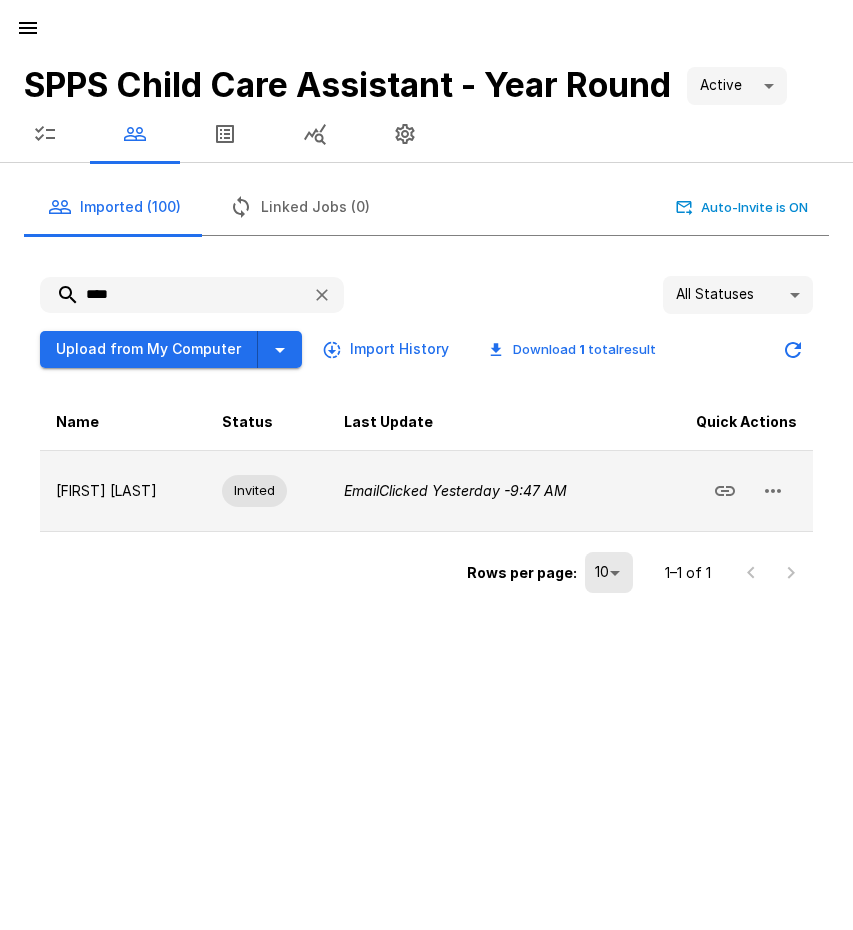 click at bounding box center (773, 491) 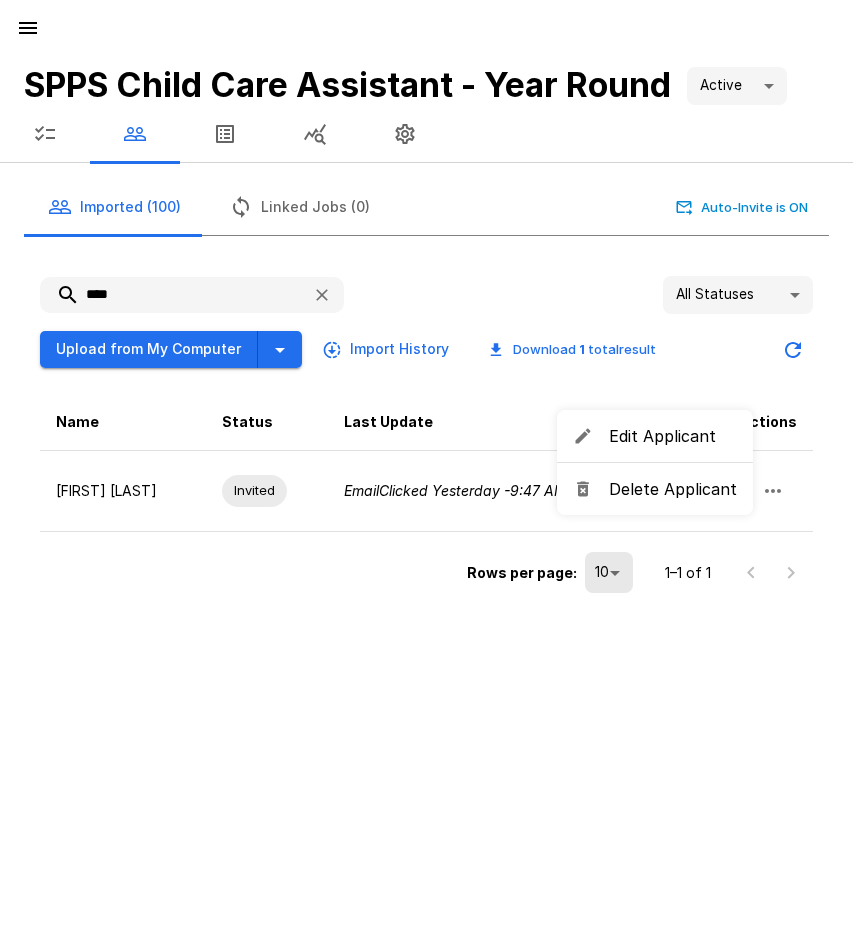 click on "Delete Applicant" at bounding box center [673, 489] 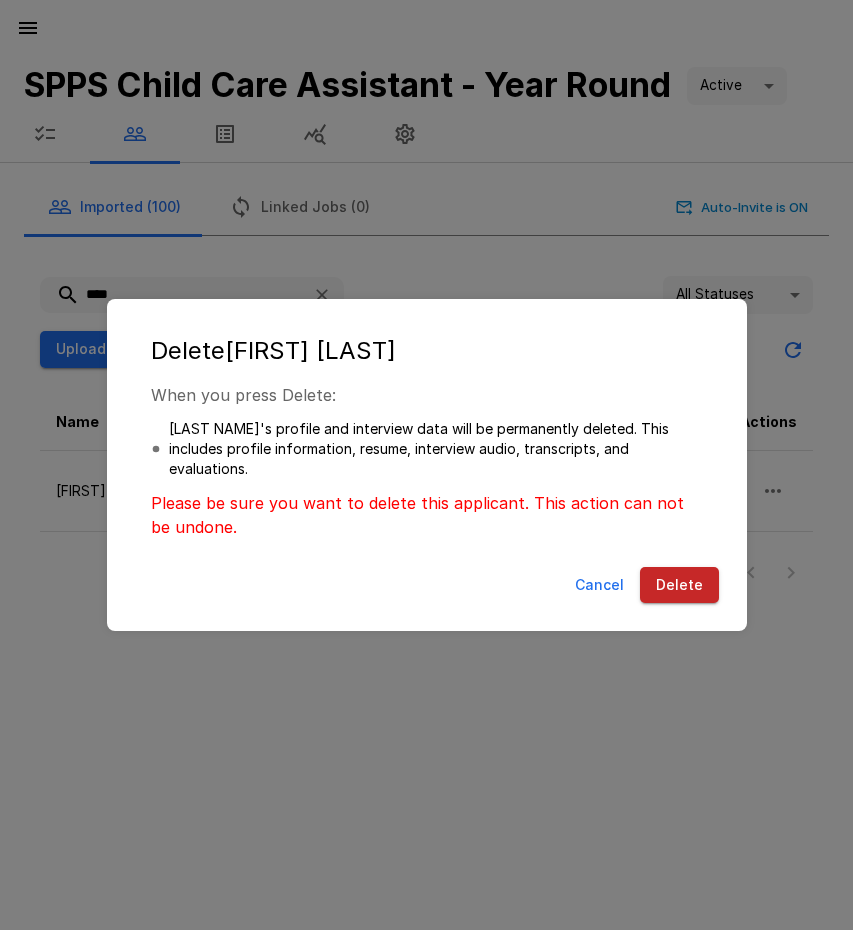 click on "Delete" at bounding box center (679, 585) 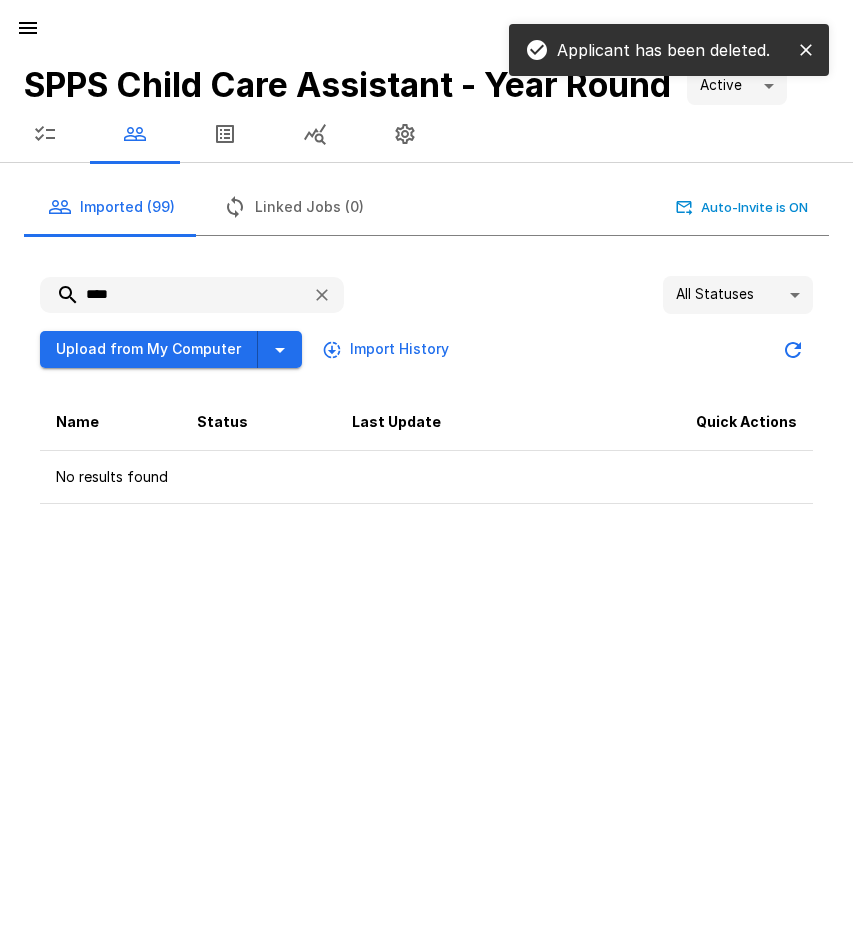 drag, startPoint x: 92, startPoint y: 291, endPoint x: 67, endPoint y: 295, distance: 25.317978 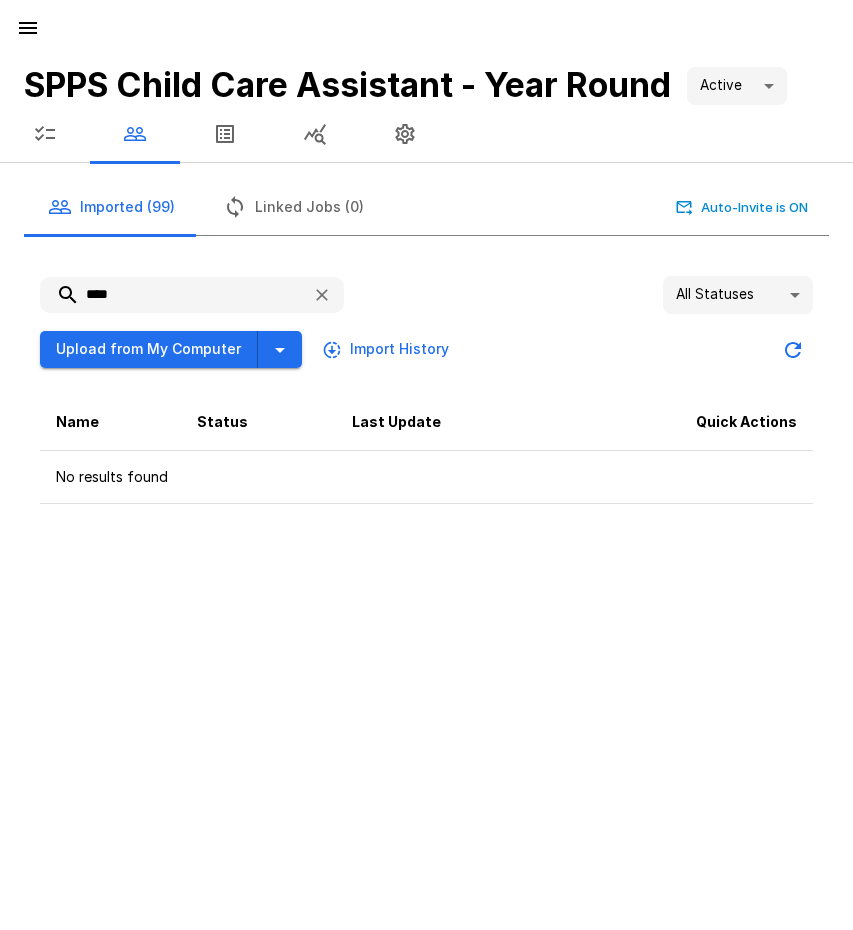 type on "****" 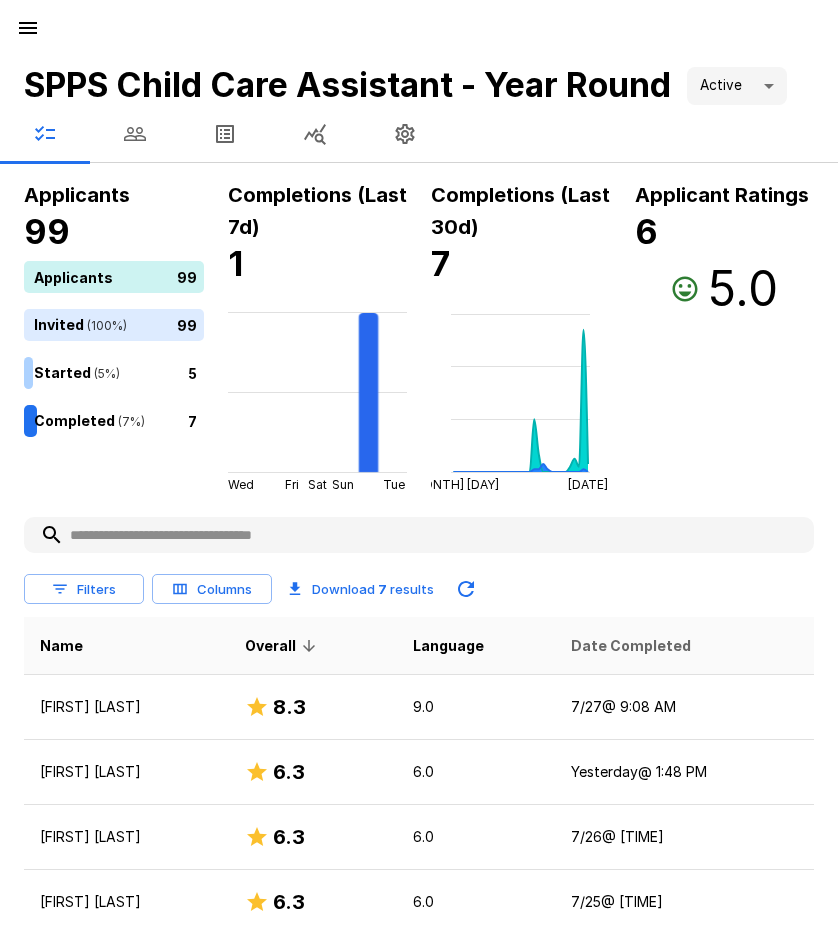 click on "Date Completed" at bounding box center [631, 646] 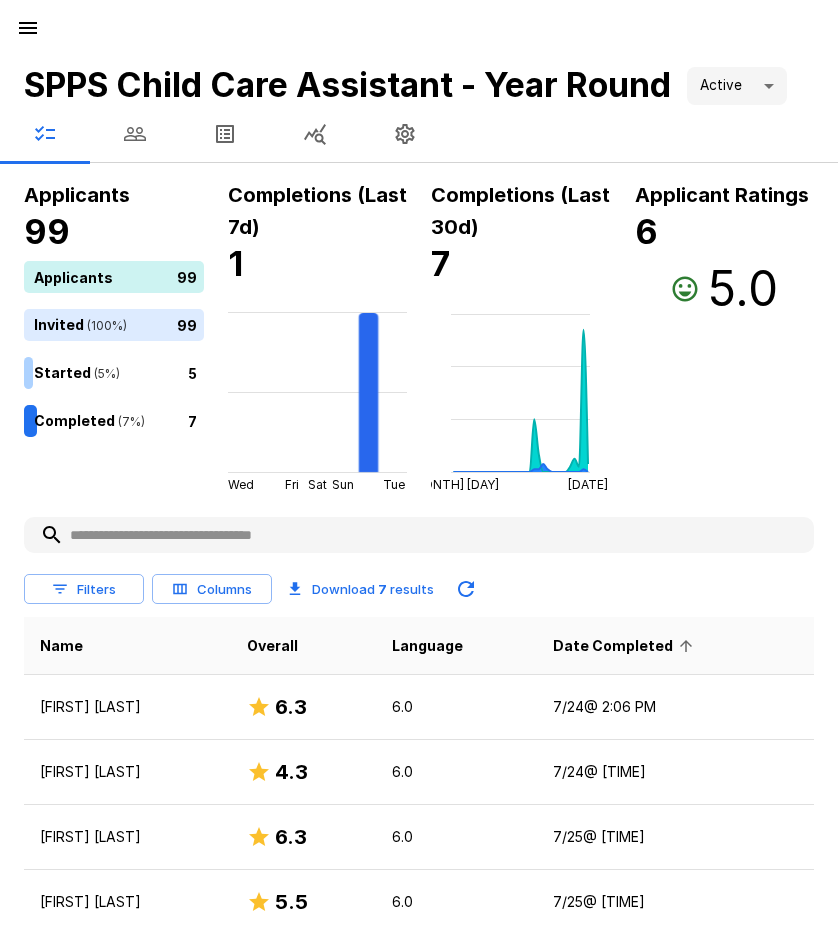 click on "Date Completed" at bounding box center [626, 646] 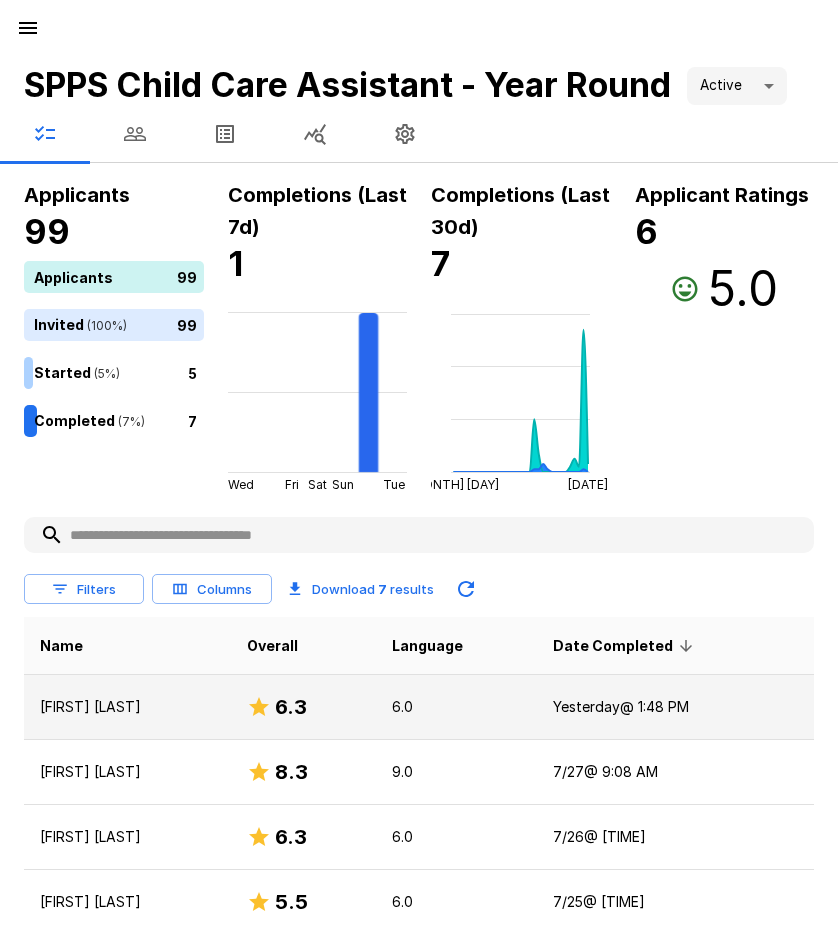 click on "[FIRST] [LAST]" at bounding box center (127, 707) 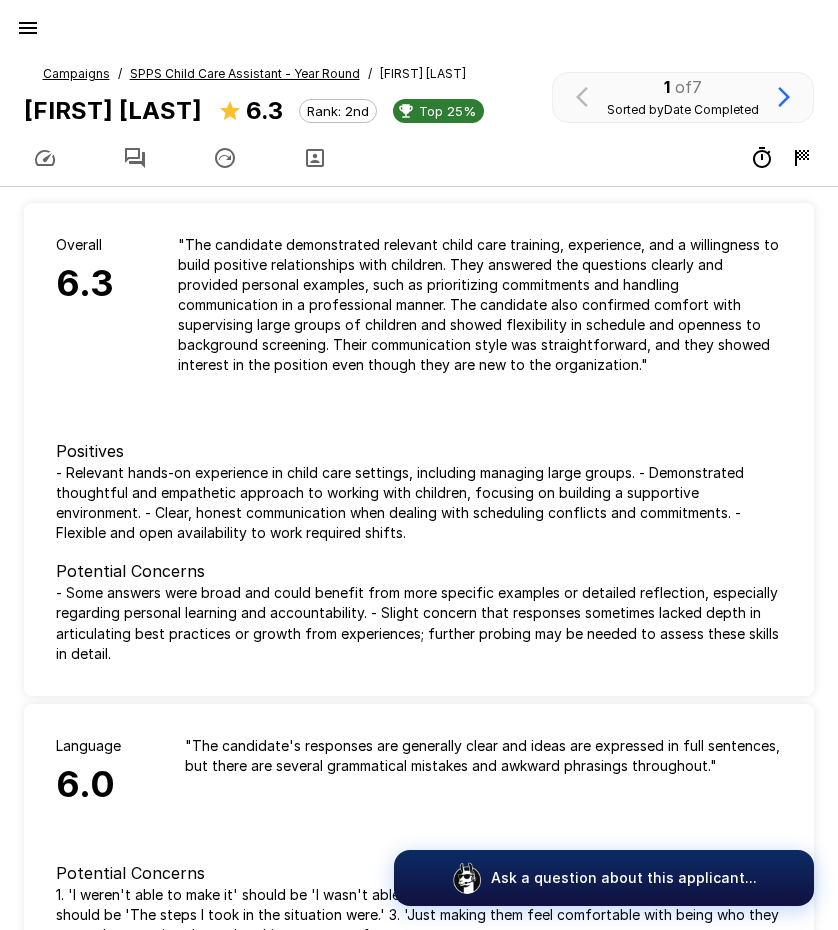 click 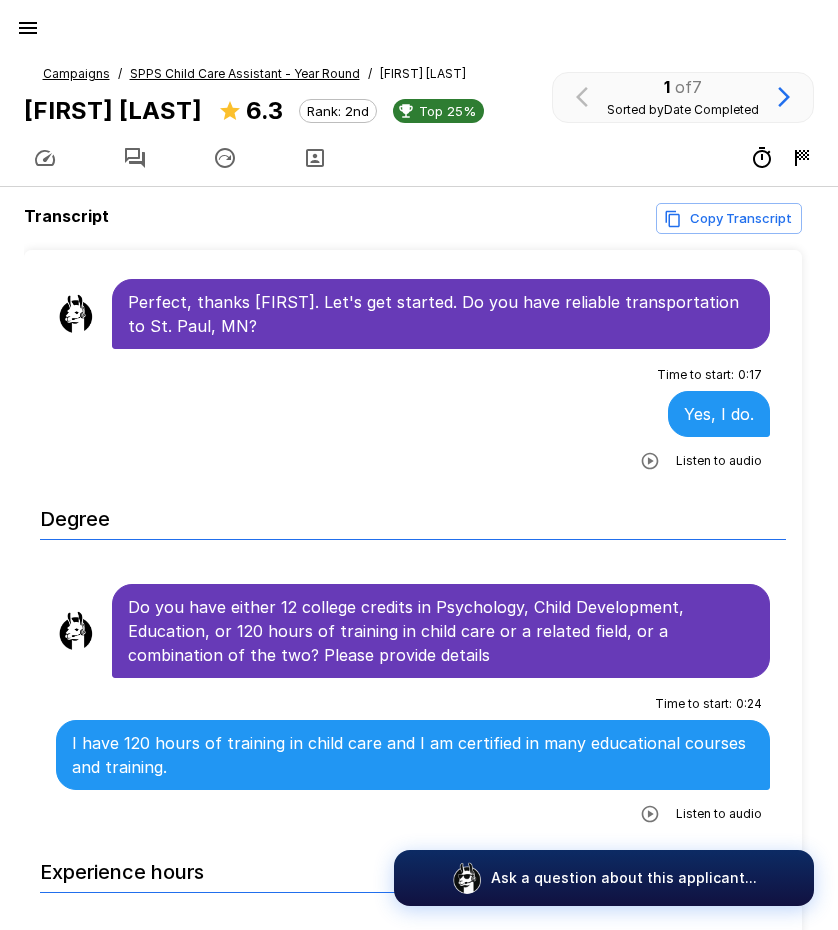 scroll, scrollTop: 600, scrollLeft: 0, axis: vertical 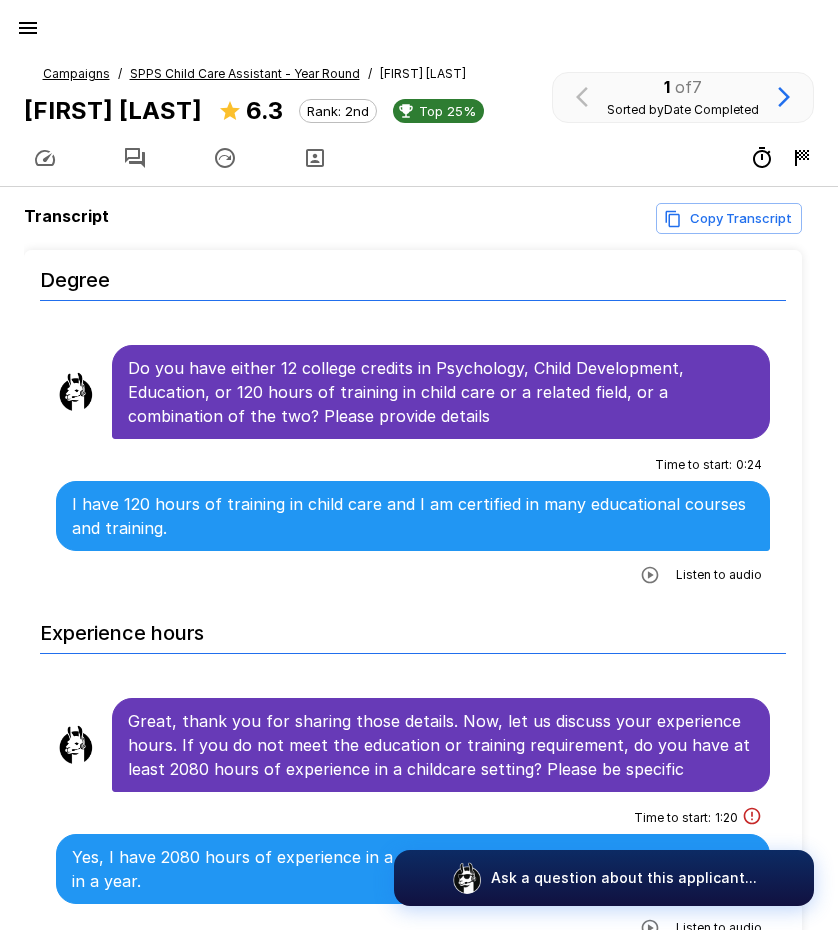 click 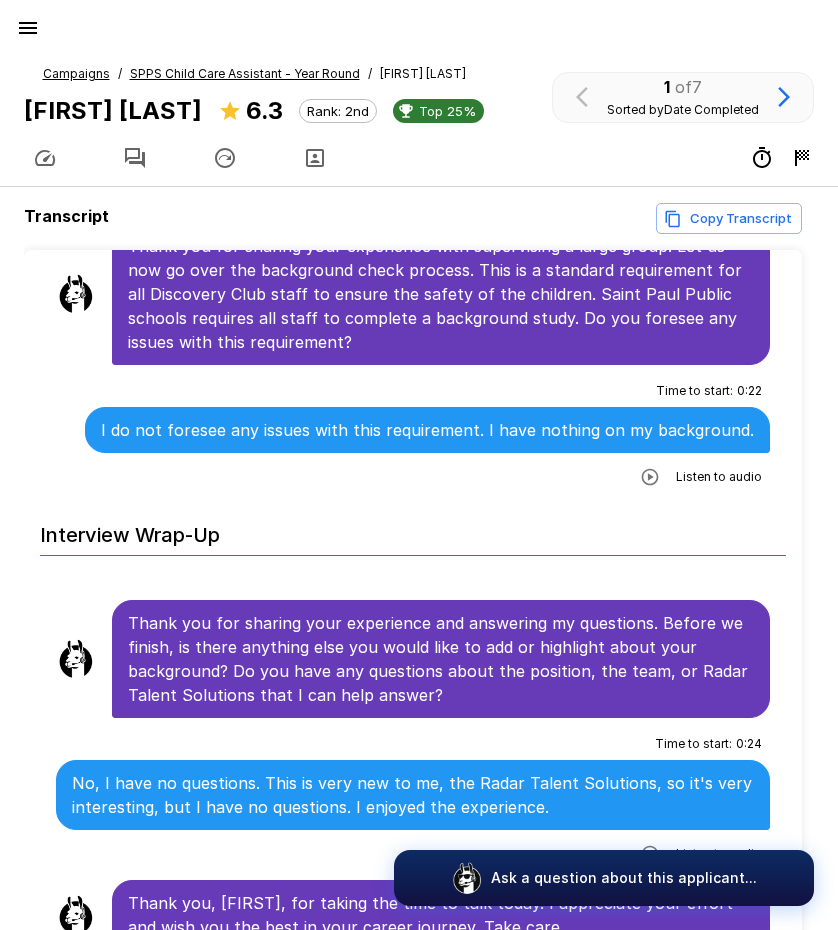 scroll, scrollTop: 3832, scrollLeft: 0, axis: vertical 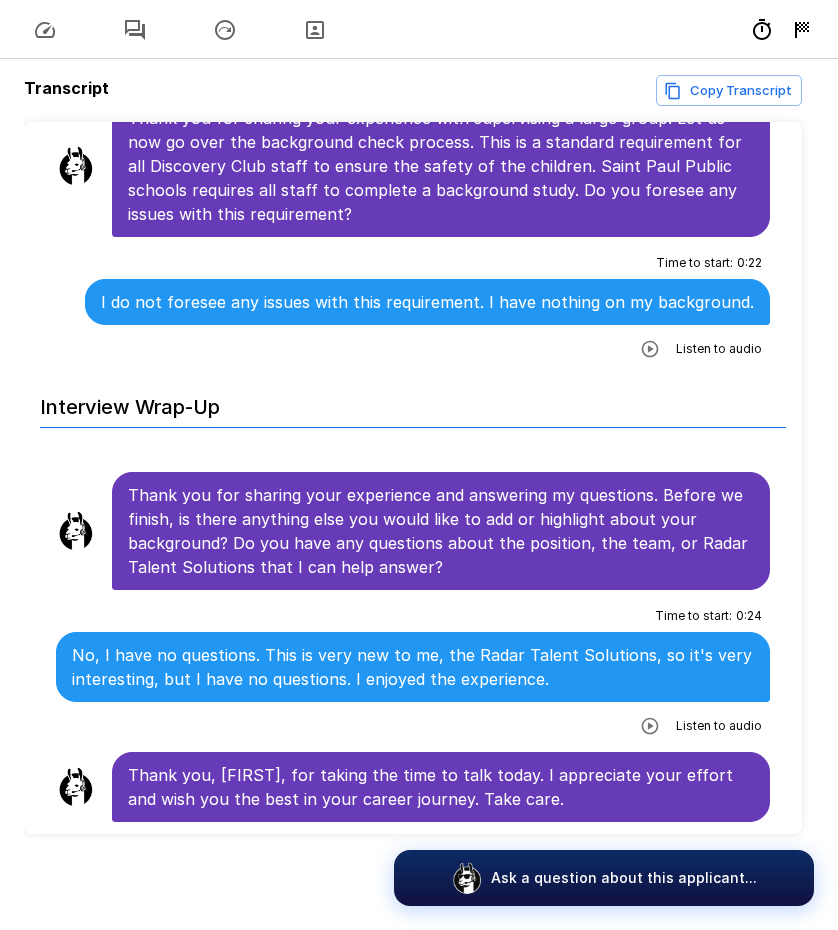 click 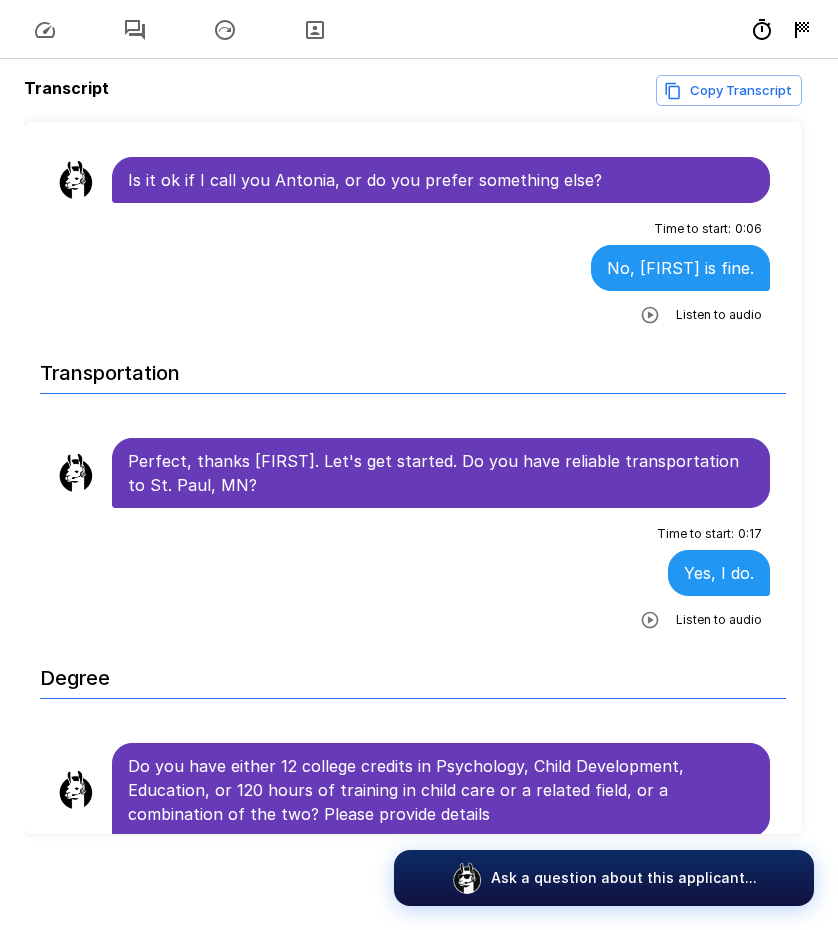 scroll, scrollTop: 0, scrollLeft: 0, axis: both 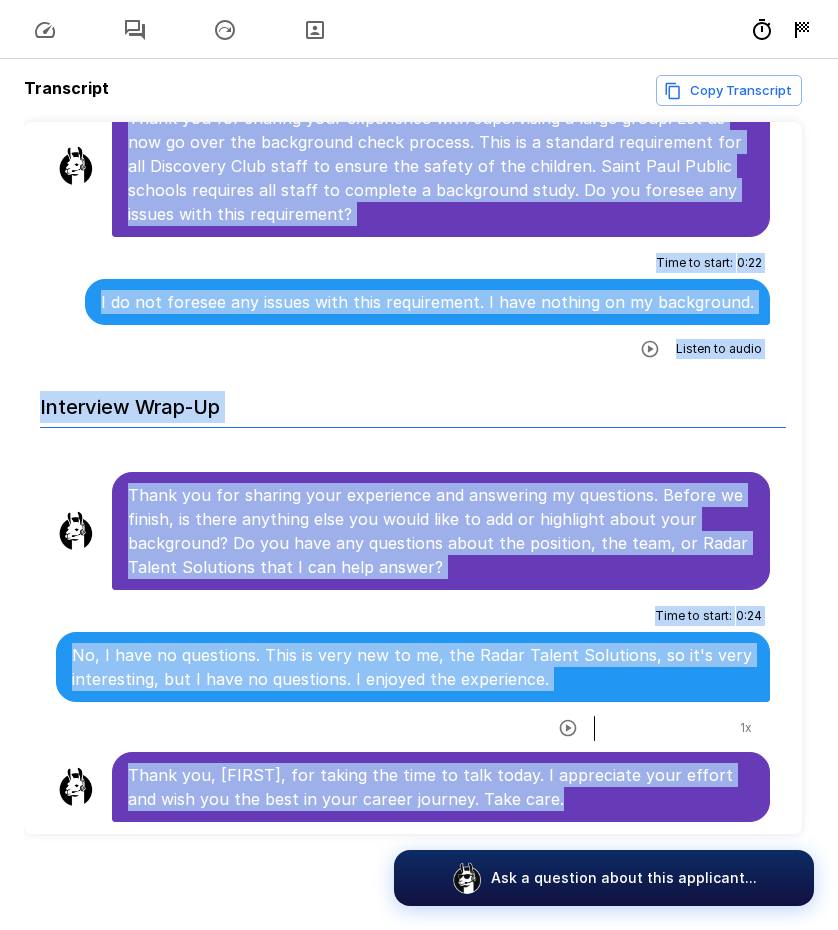 drag, startPoint x: 129, startPoint y: 385, endPoint x: 648, endPoint y: 805, distance: 667.6534 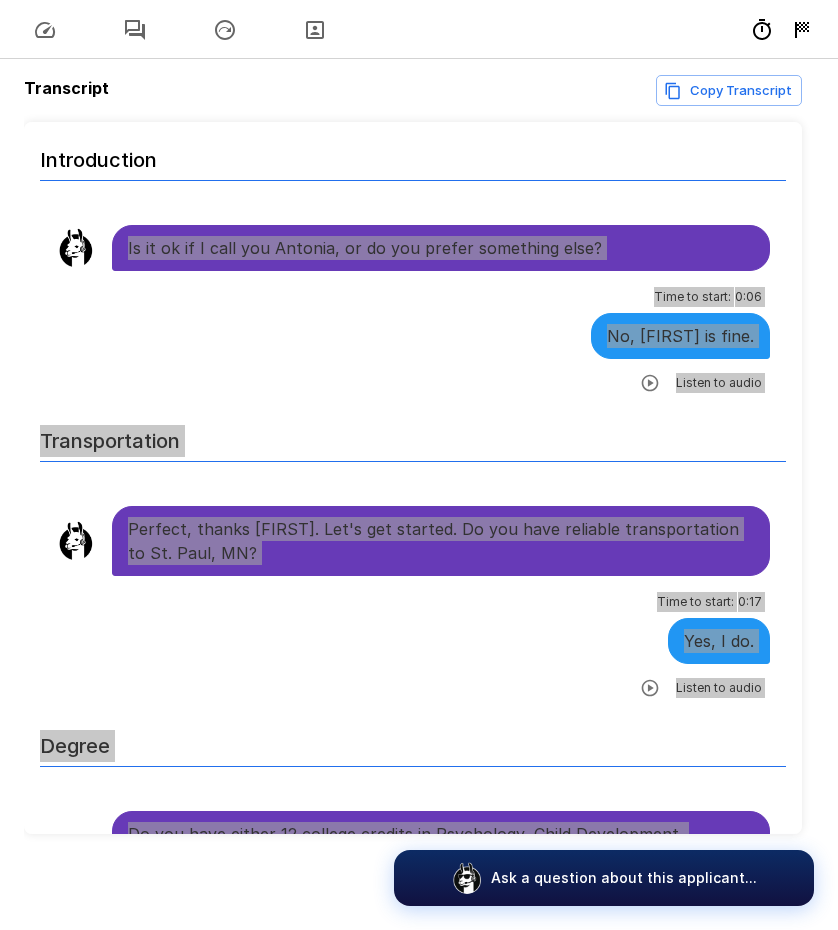scroll, scrollTop: 0, scrollLeft: 0, axis: both 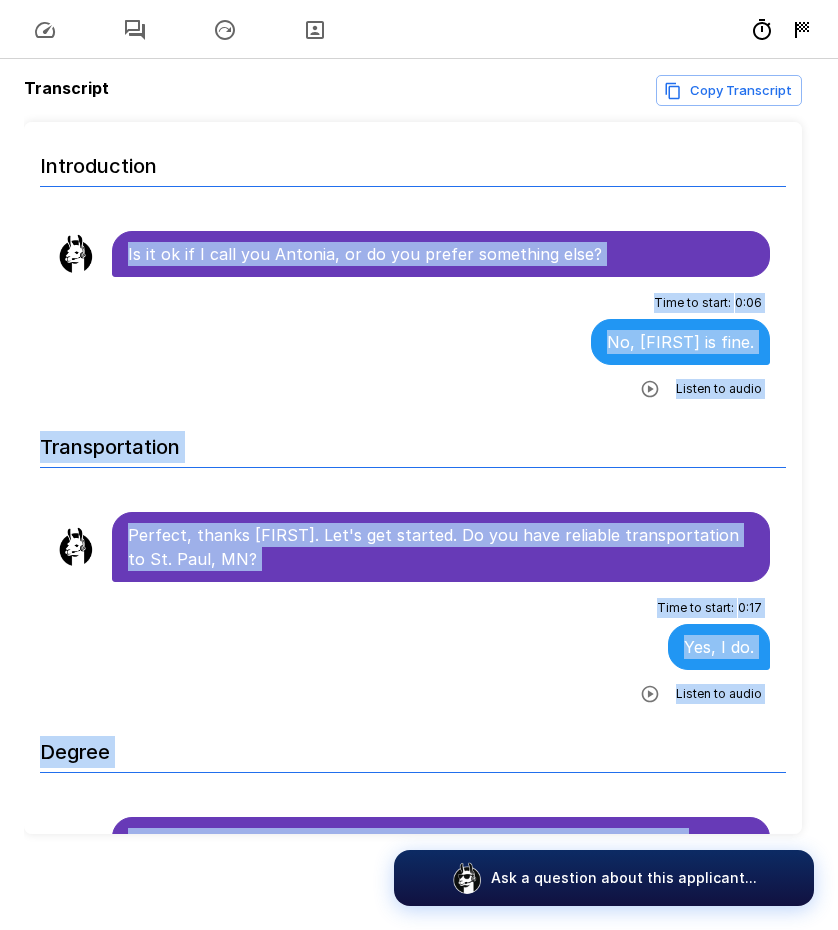 click on "Time to start : 0 : 06 No, [FIRST] is fine. Listen to audio" at bounding box center (413, 346) 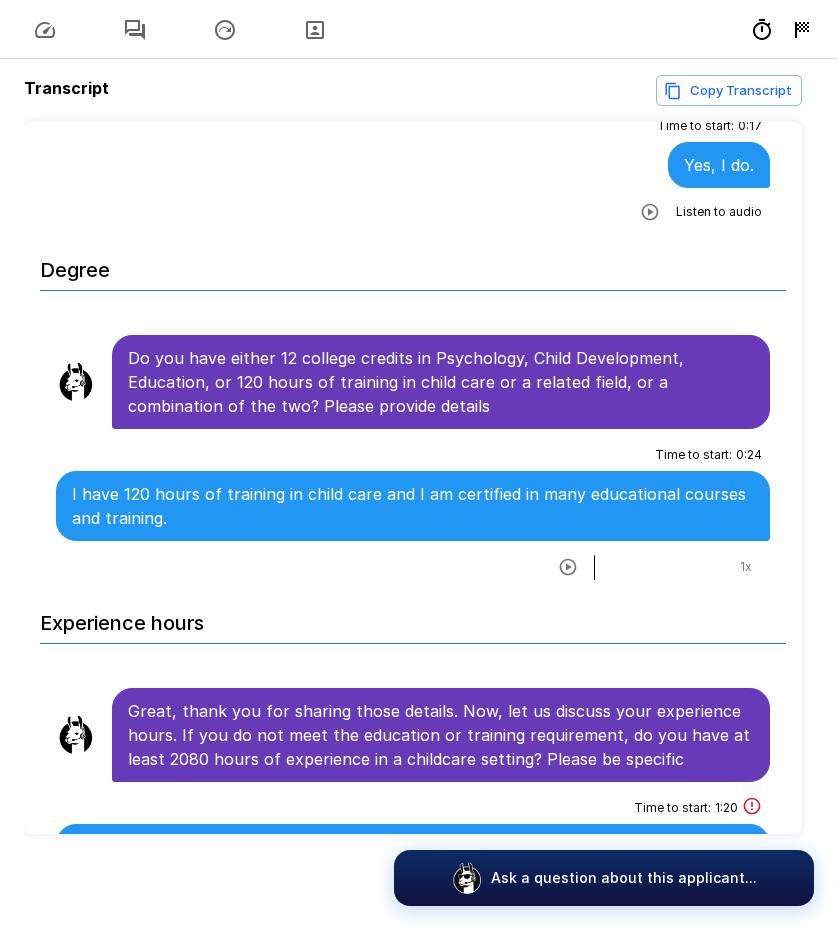 scroll, scrollTop: 200, scrollLeft: 0, axis: vertical 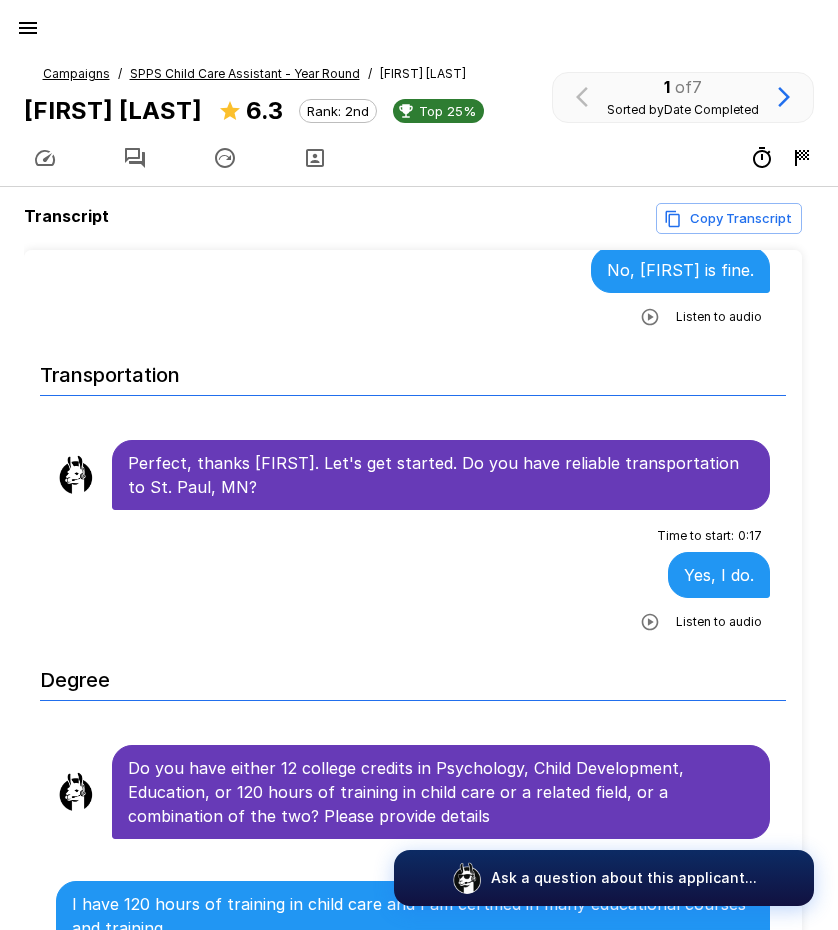 click 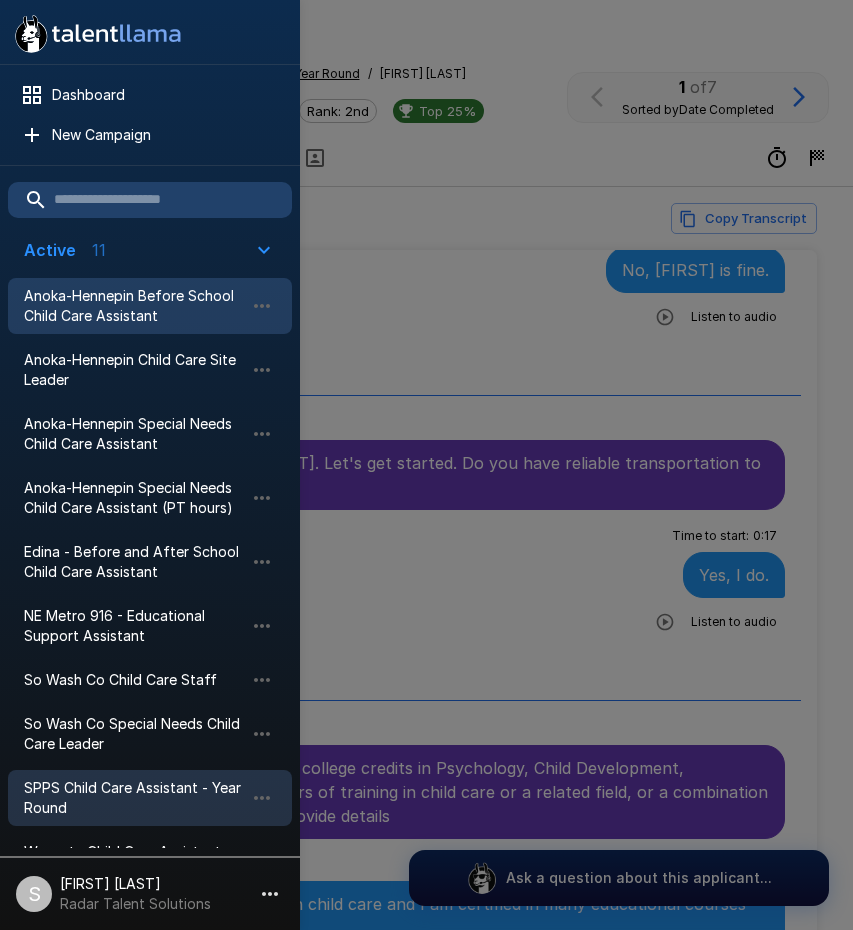 click on "Anoka-Hennepin Before School Child Care Assistant" at bounding box center [134, 306] 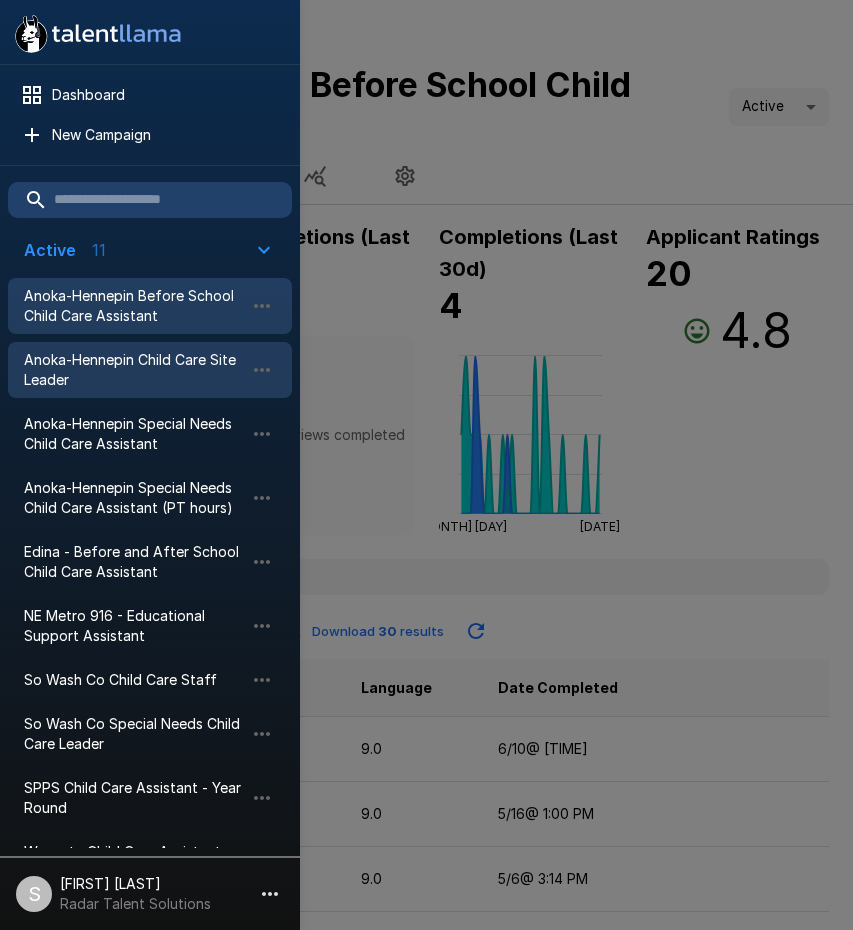 click on "Anoka-Hennepin Child Care Site Leader" at bounding box center [134, 370] 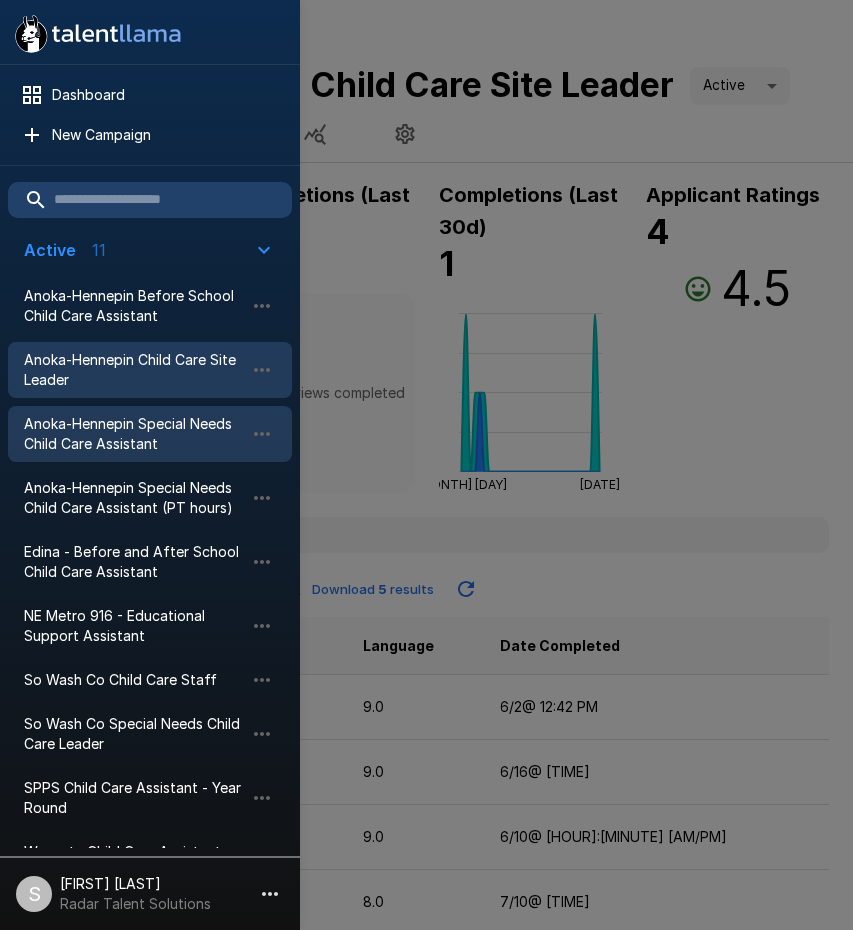 click on "Anoka-Hennepin Special Needs Child Care Assistant" at bounding box center [134, 434] 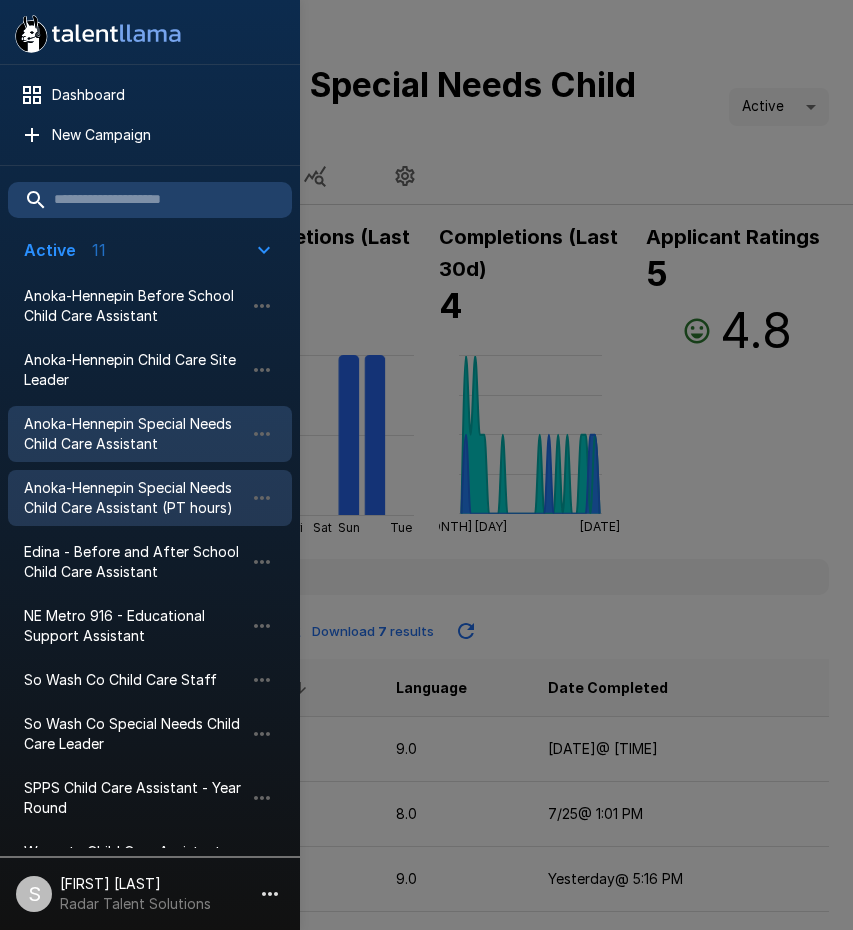 click on "Anoka-Hennepin Special Needs Child Care Assistant (PT hours)" at bounding box center [134, 498] 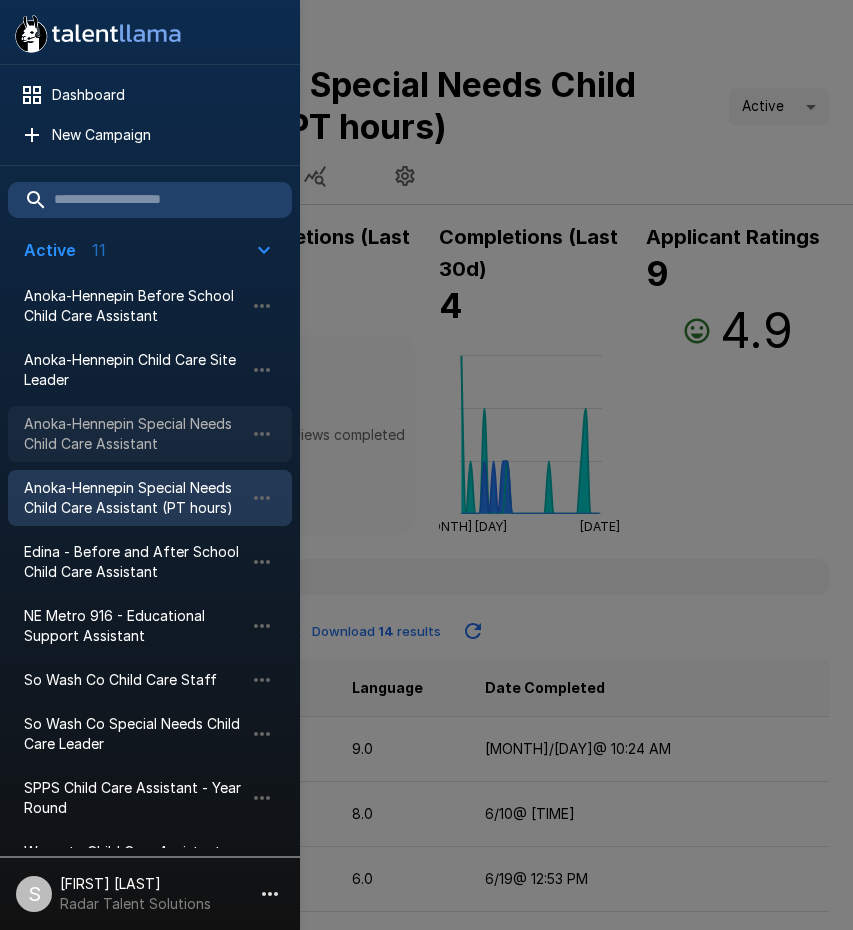 click on "Anoka-Hennepin Special Needs Child Care Assistant" at bounding box center (134, 434) 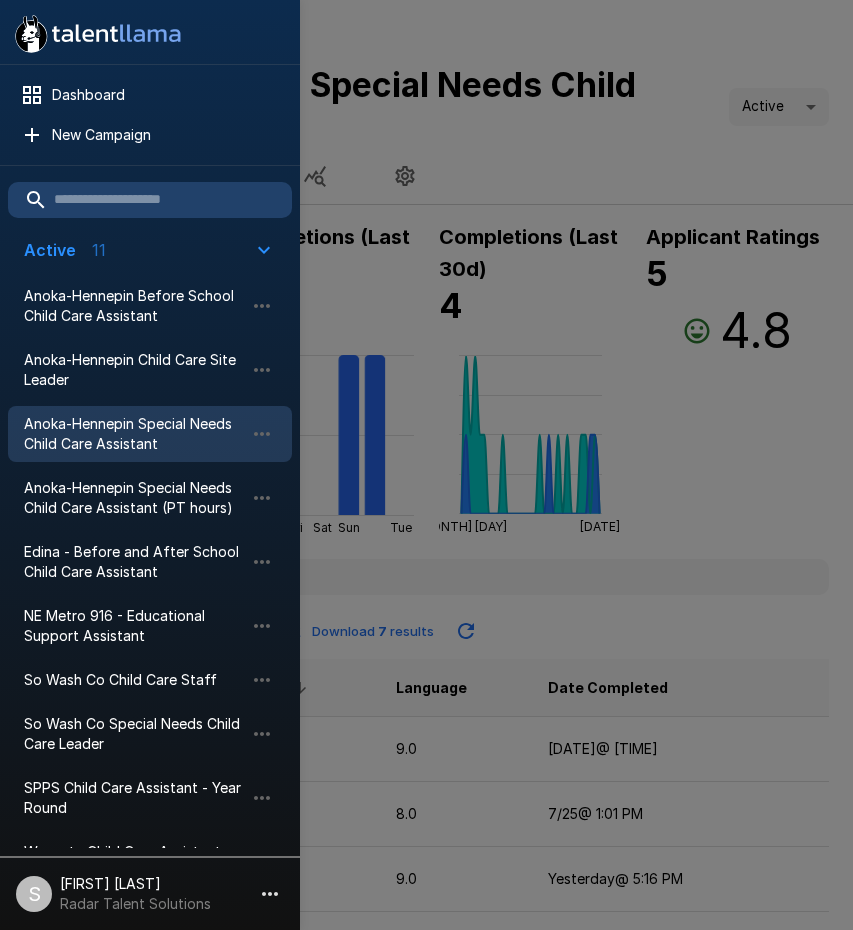click at bounding box center [426, 465] 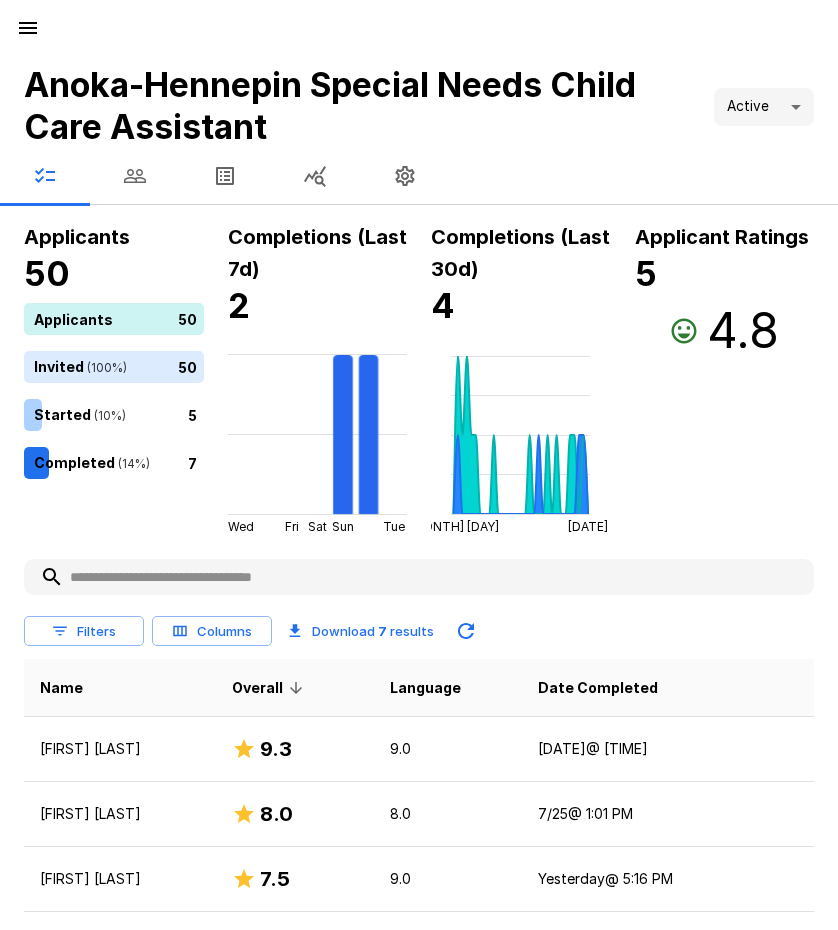 click at bounding box center (28, 28) 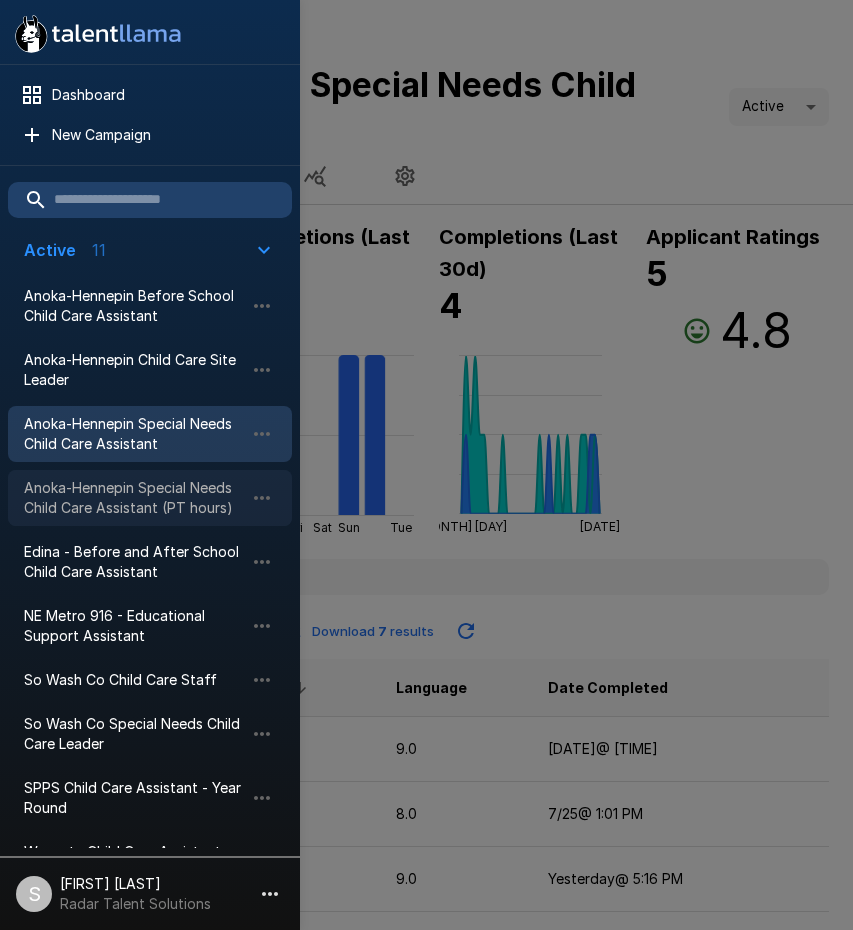click on "Anoka-Hennepin Special Needs Child Care Assistant (PT hours)" at bounding box center (134, 498) 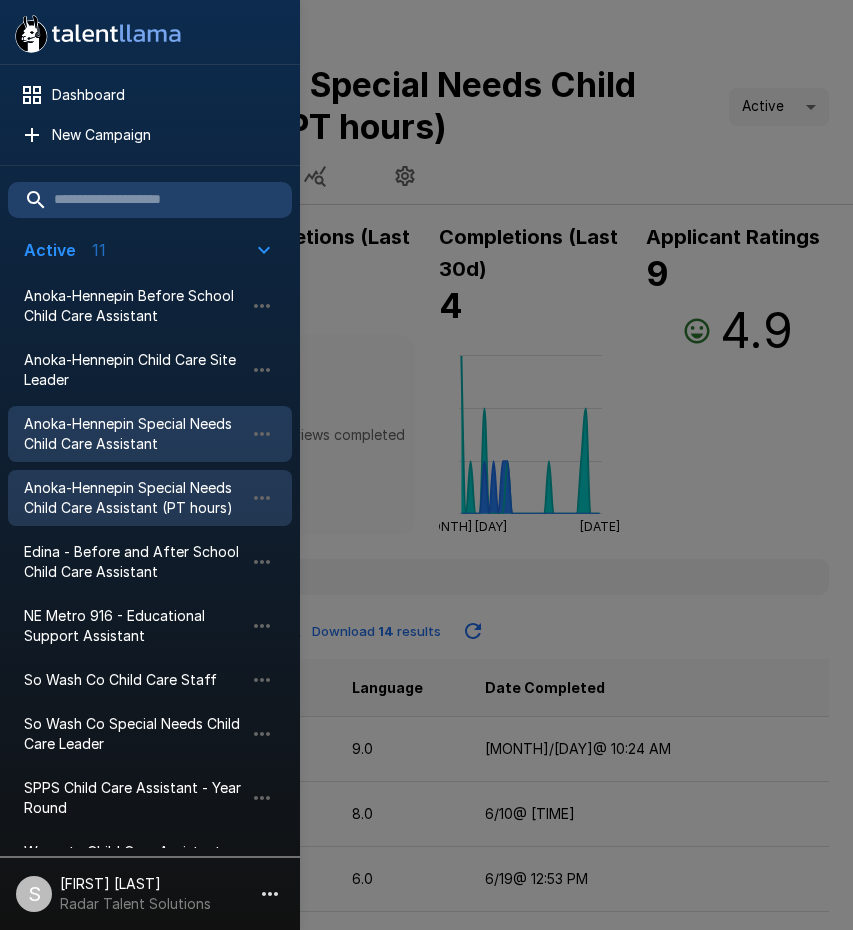click on "Anoka-Hennepin Special Needs Child Care Assistant" at bounding box center (134, 434) 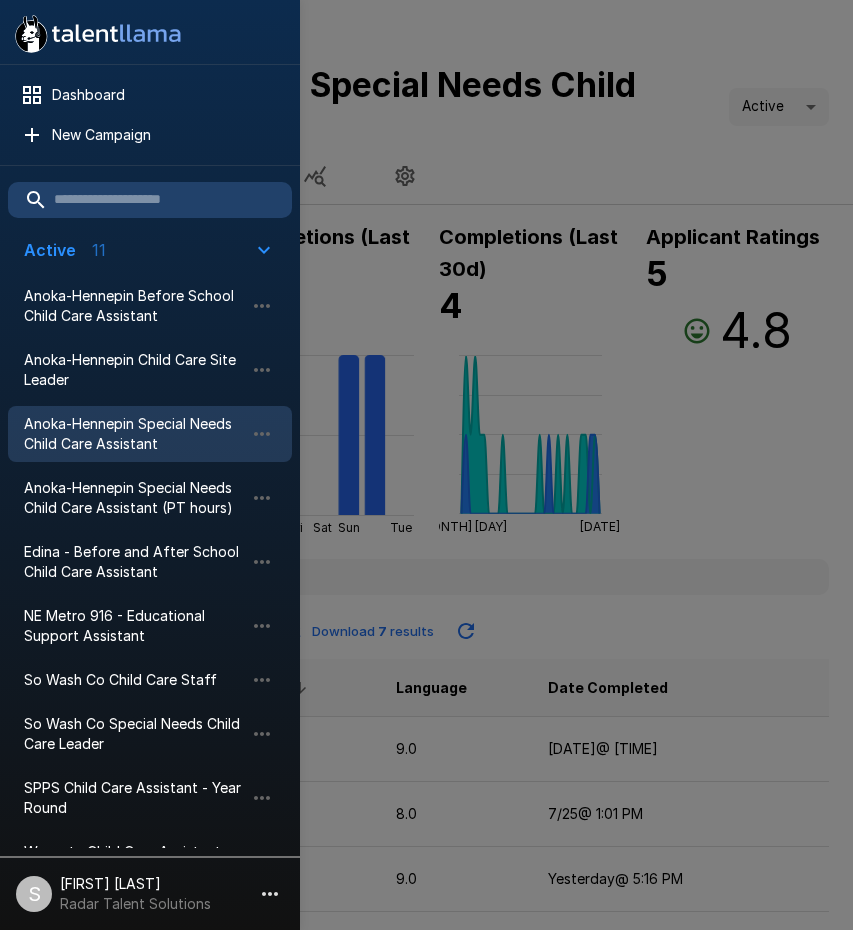 click at bounding box center [426, 465] 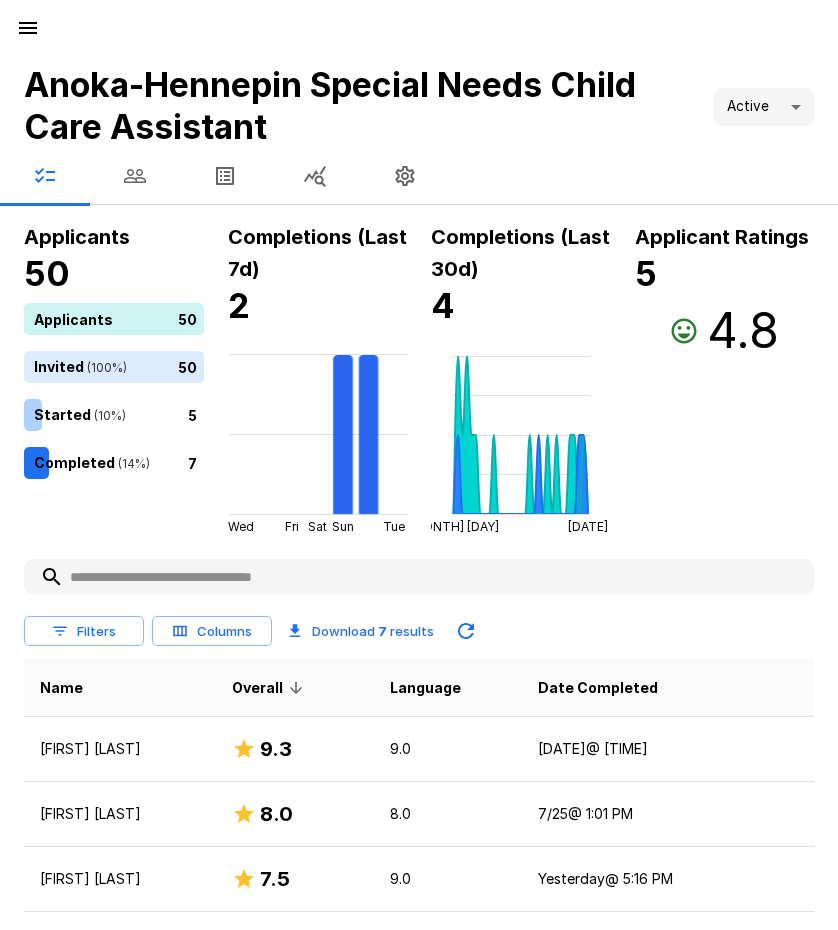 click on "Date Completed" at bounding box center (668, 688) 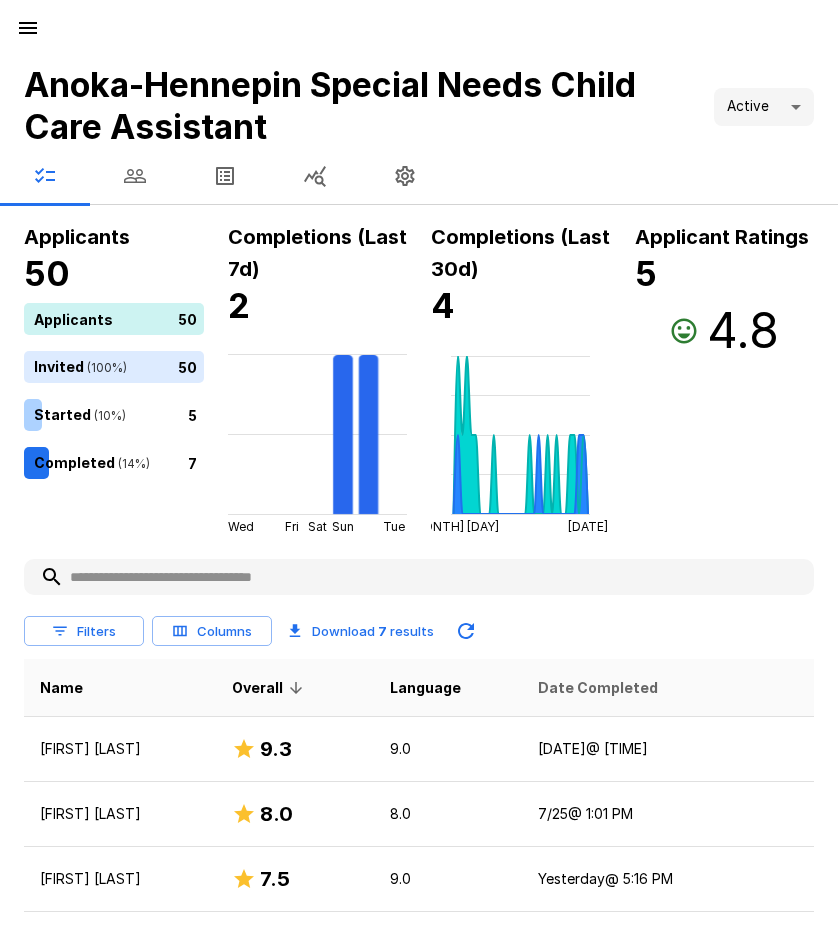 click on "Date Completed" at bounding box center [598, 688] 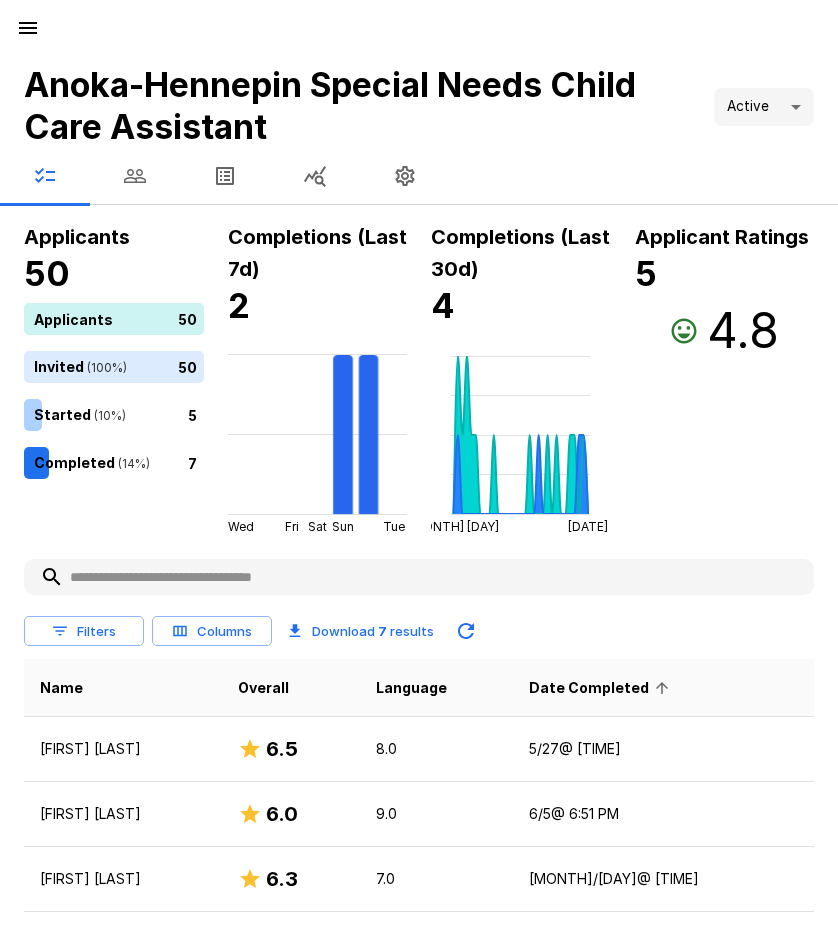 click on "Date Completed" at bounding box center (602, 688) 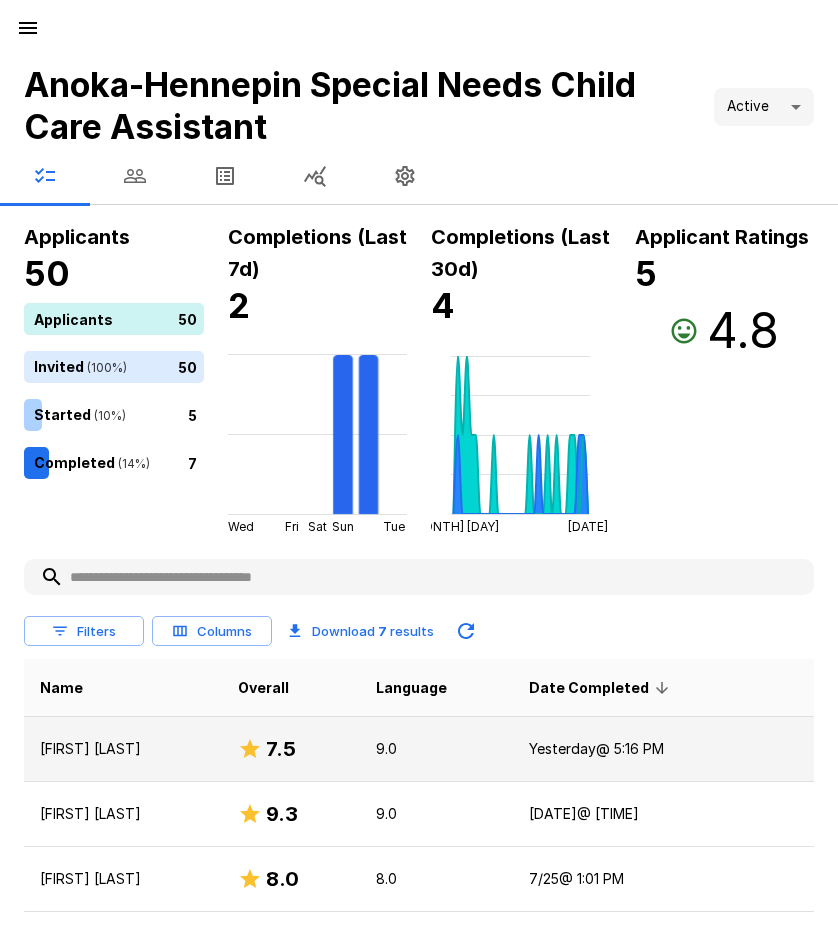 click on "[FIRST] [LAST]" at bounding box center (123, 749) 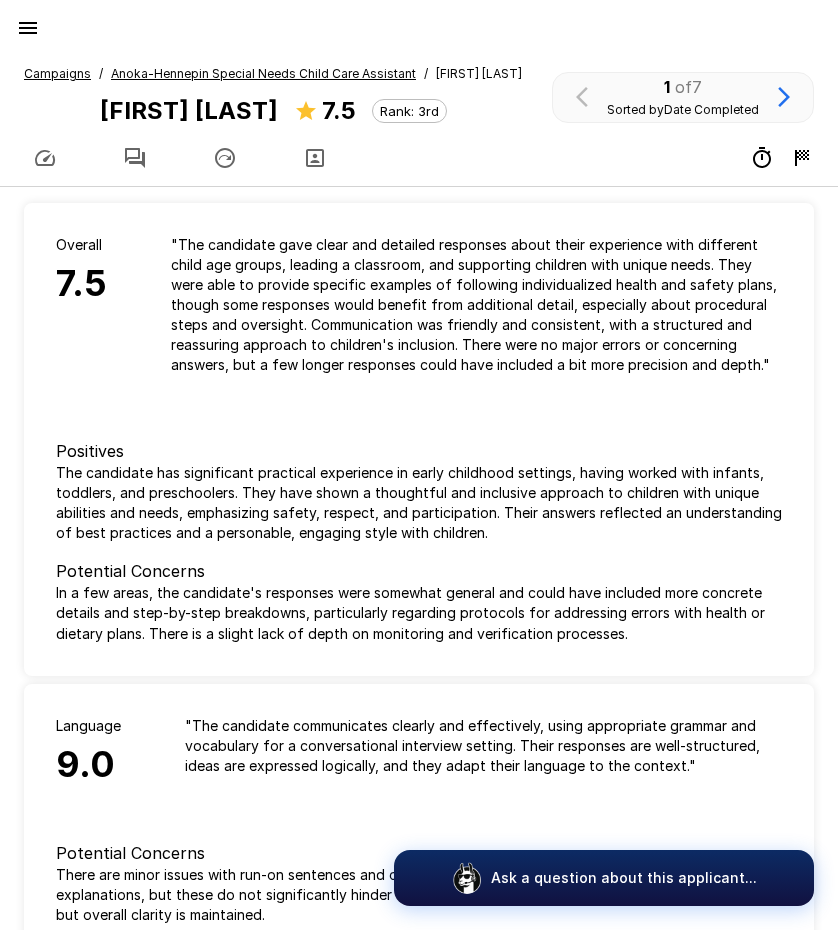 click 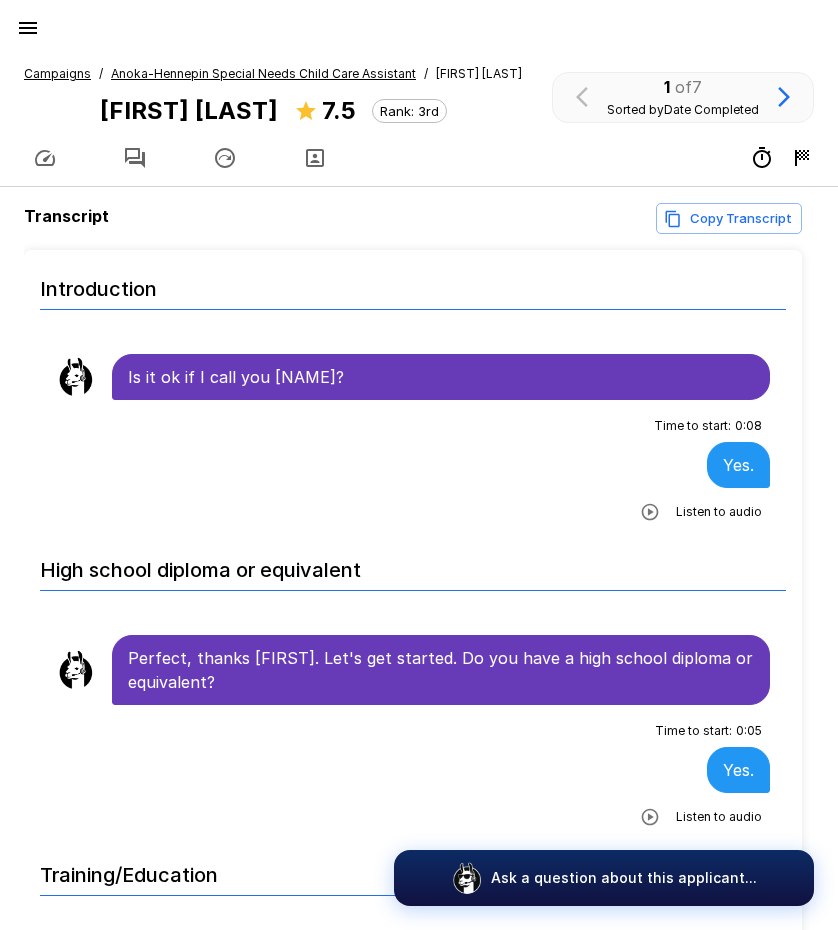 scroll, scrollTop: 0, scrollLeft: 0, axis: both 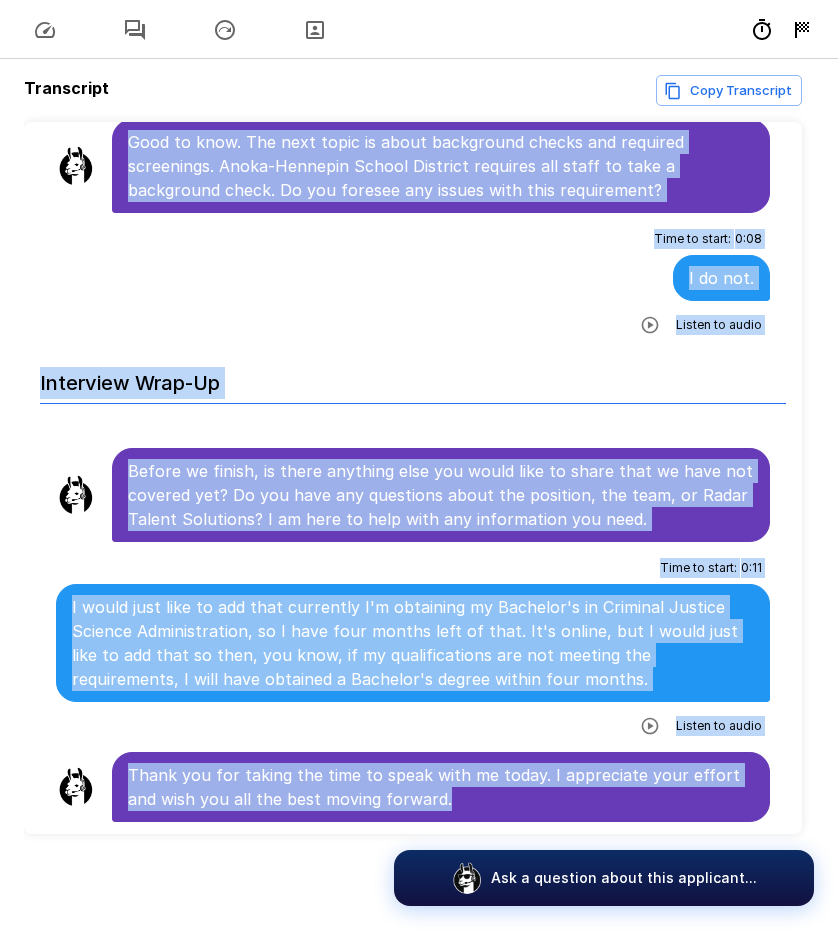 drag, startPoint x: 130, startPoint y: 378, endPoint x: 513, endPoint y: 824, distance: 587.8818 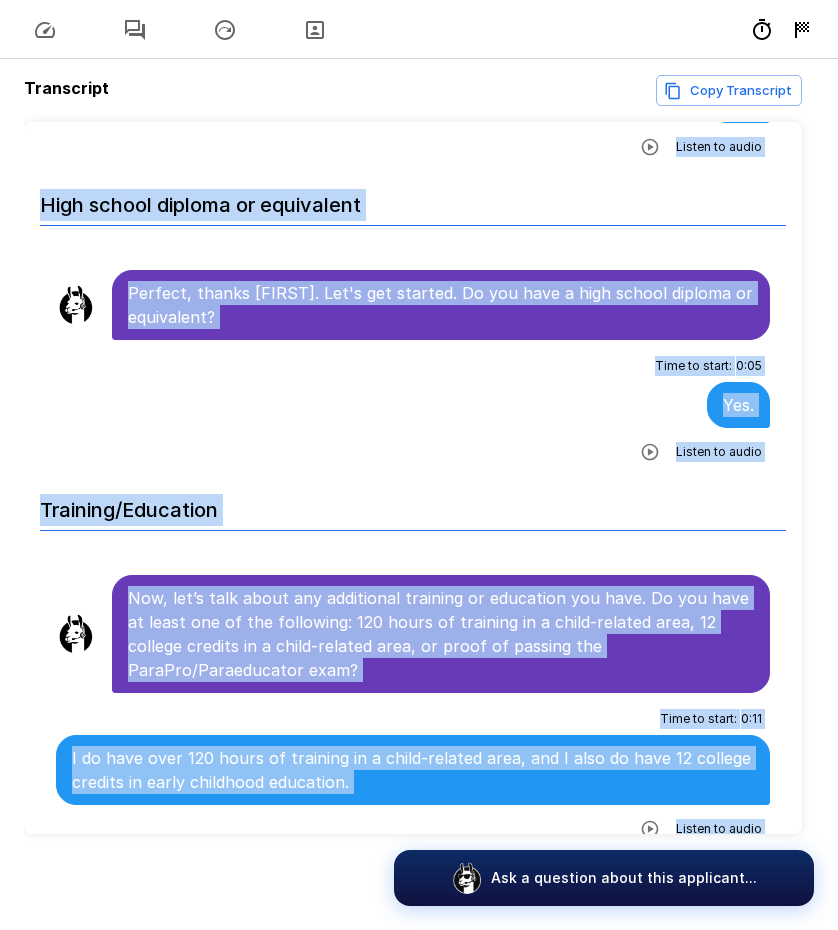 scroll, scrollTop: 0, scrollLeft: 0, axis: both 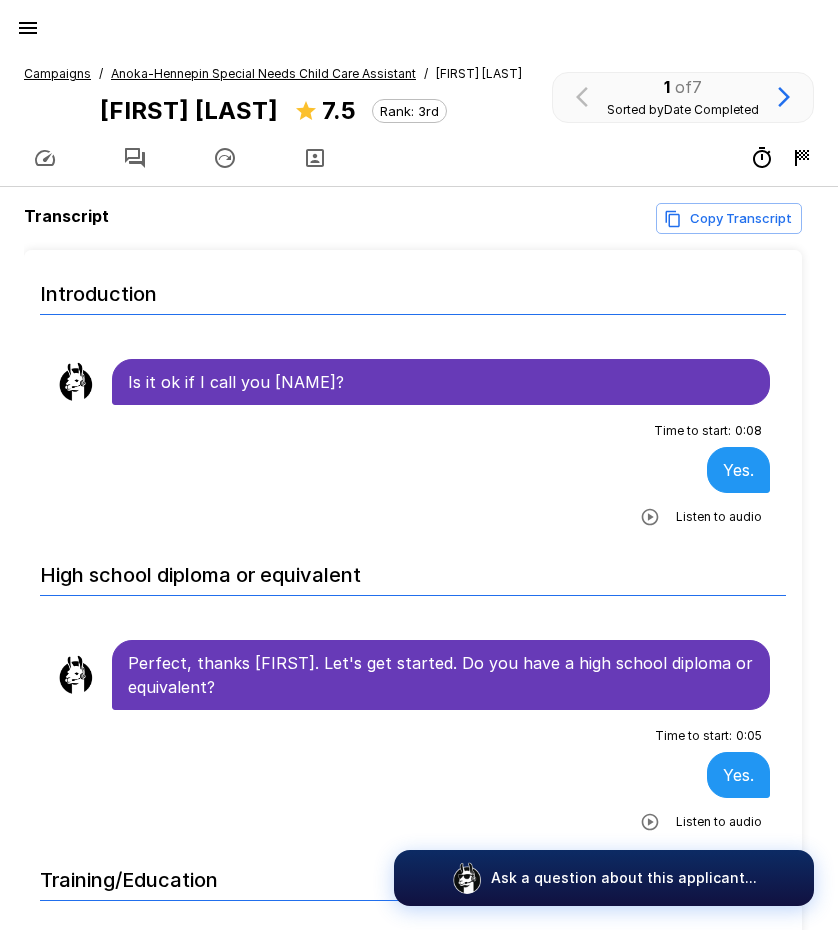click on "Campaigns" at bounding box center [57, 73] 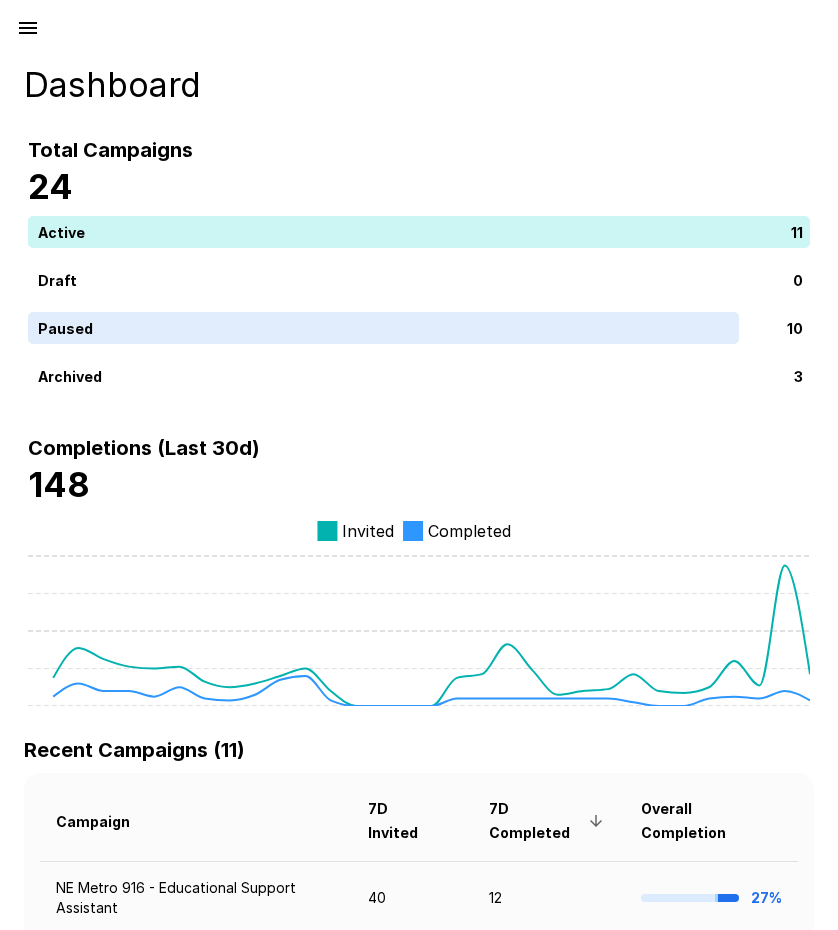 click at bounding box center (28, 28) 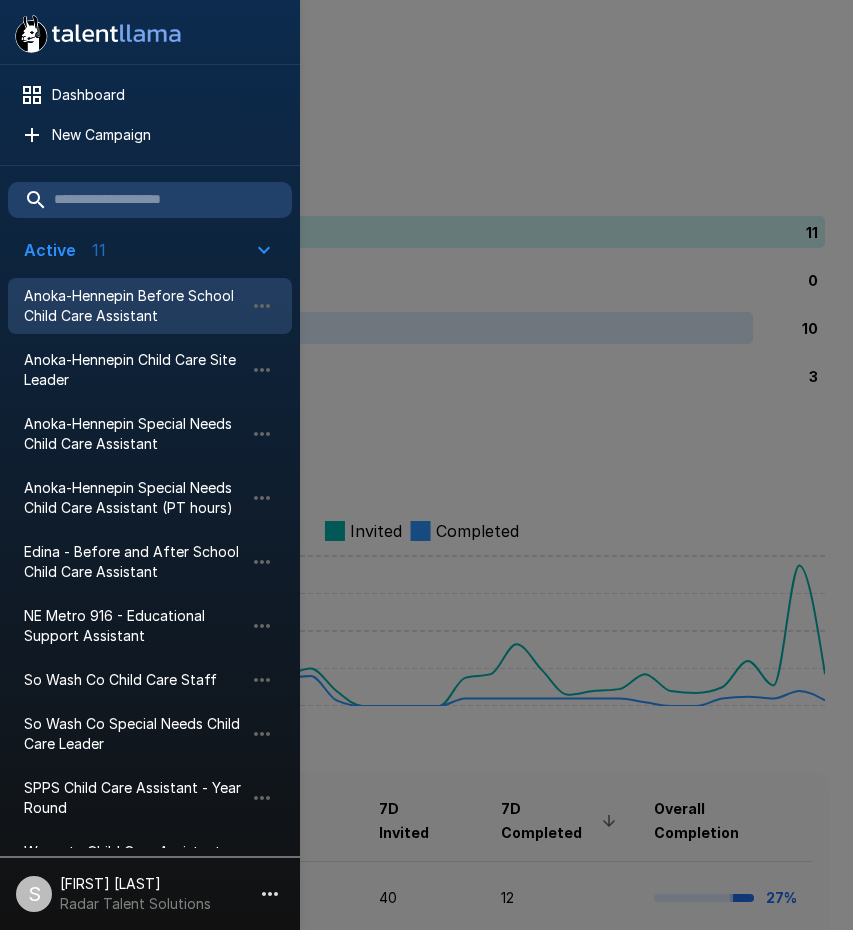 click on "Anoka-Hennepin Before School Child Care Assistant" at bounding box center [134, 306] 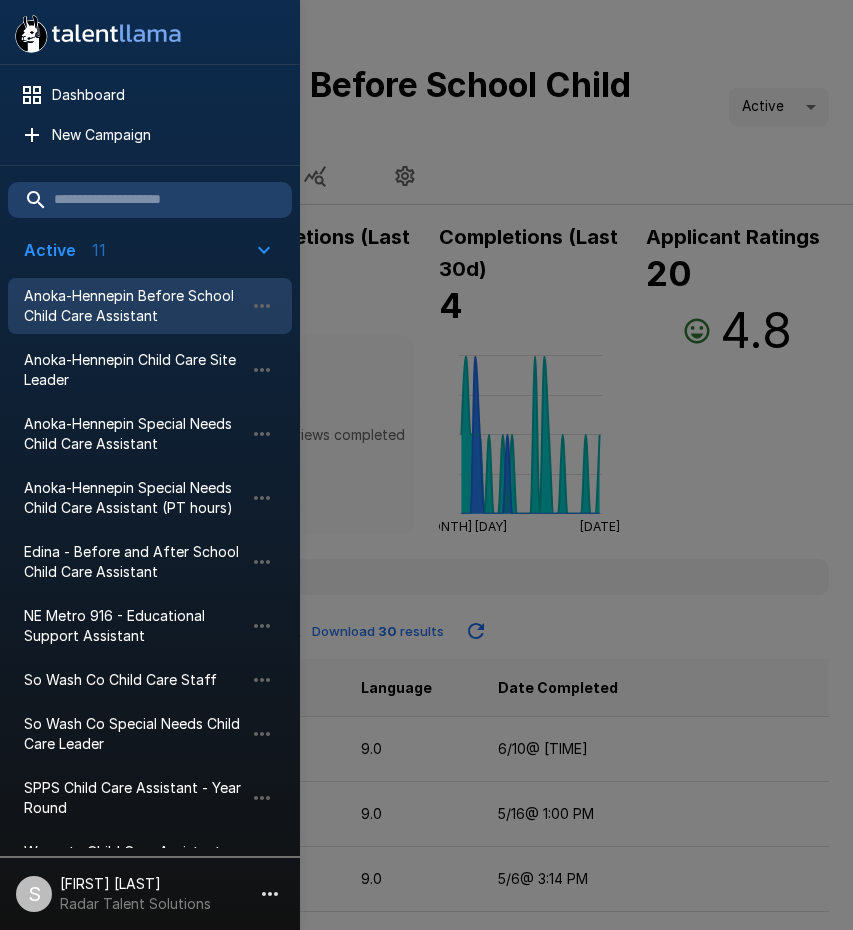 click at bounding box center [426, 465] 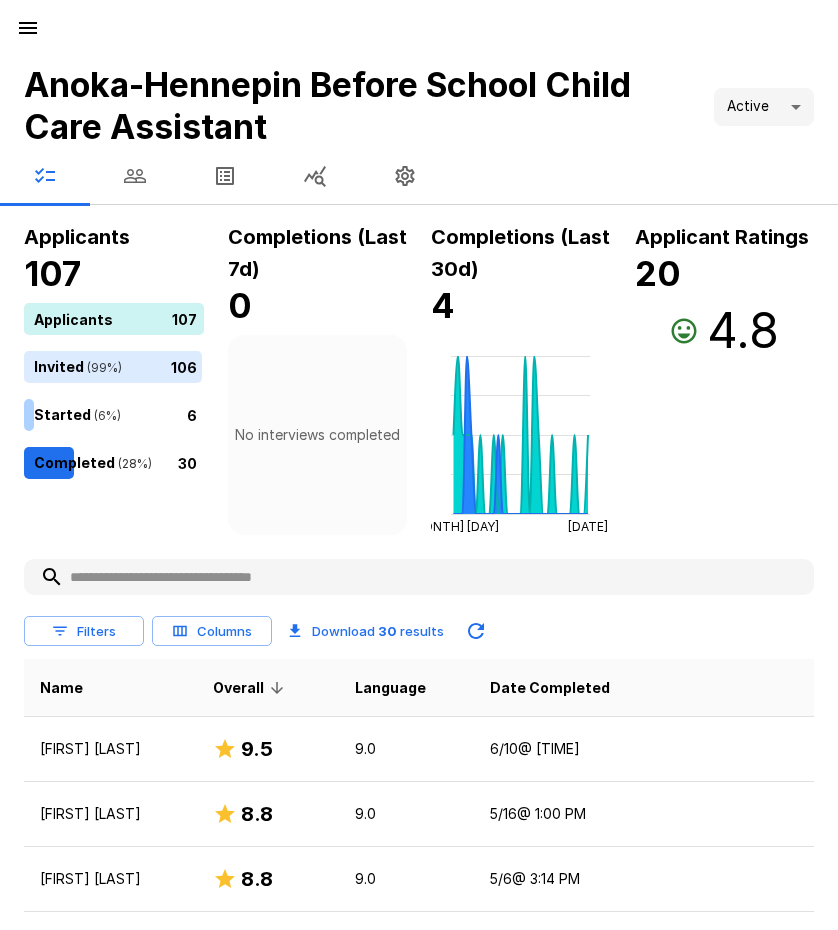 click 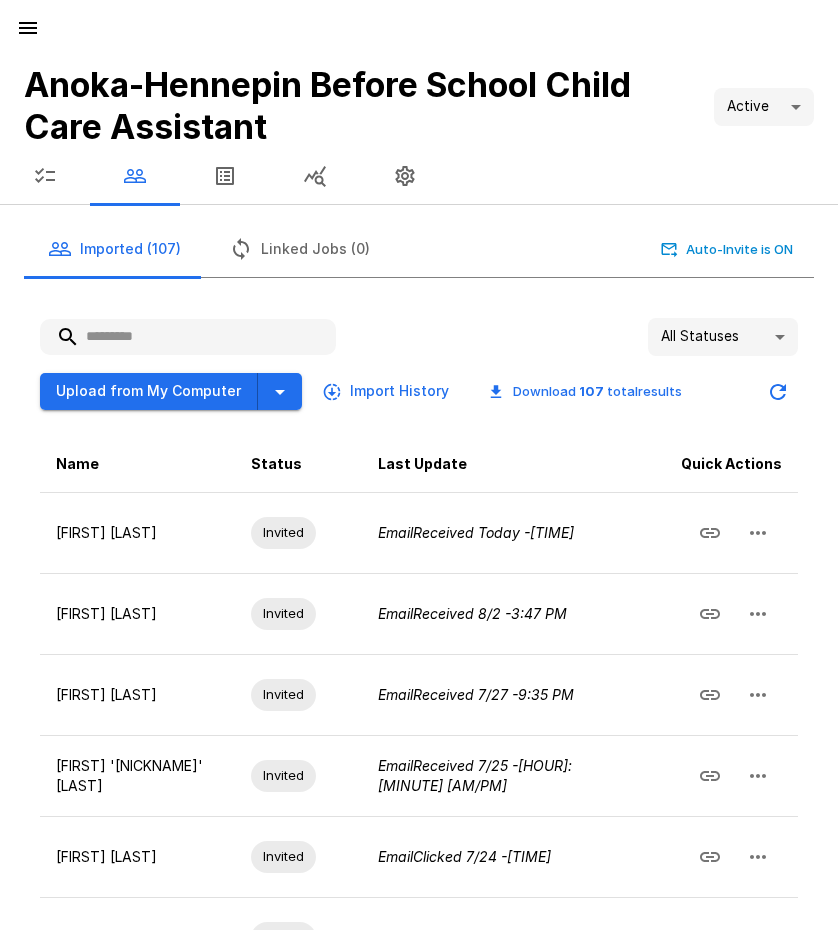 click at bounding box center (188, 337) 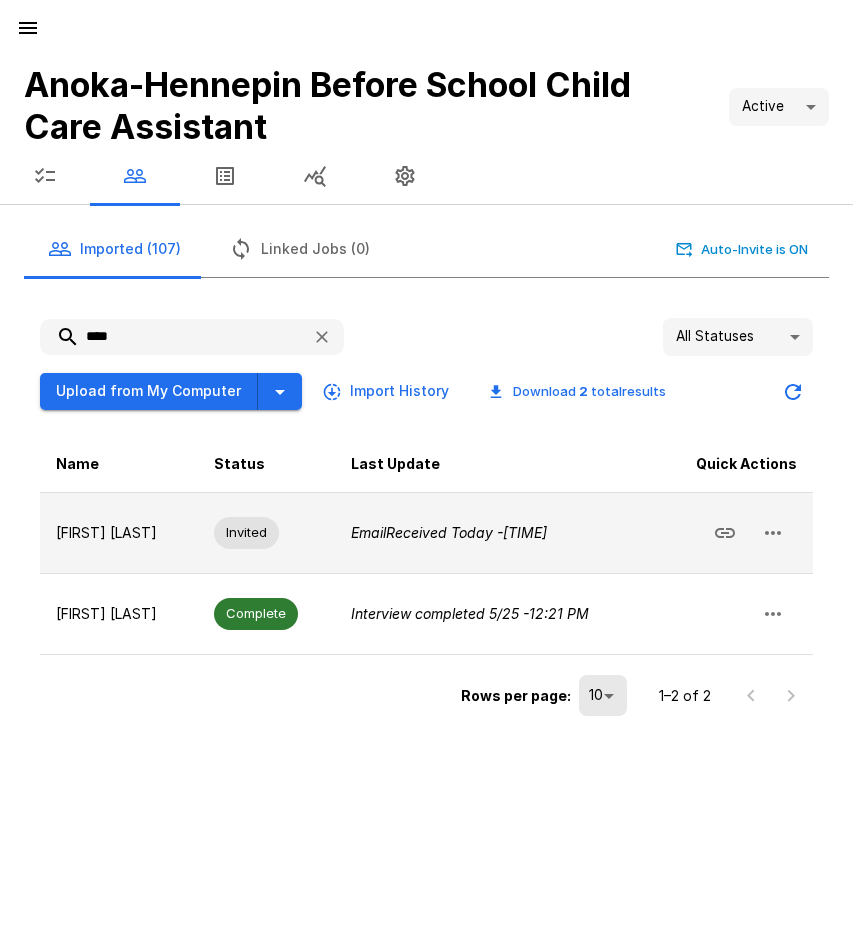 type on "****" 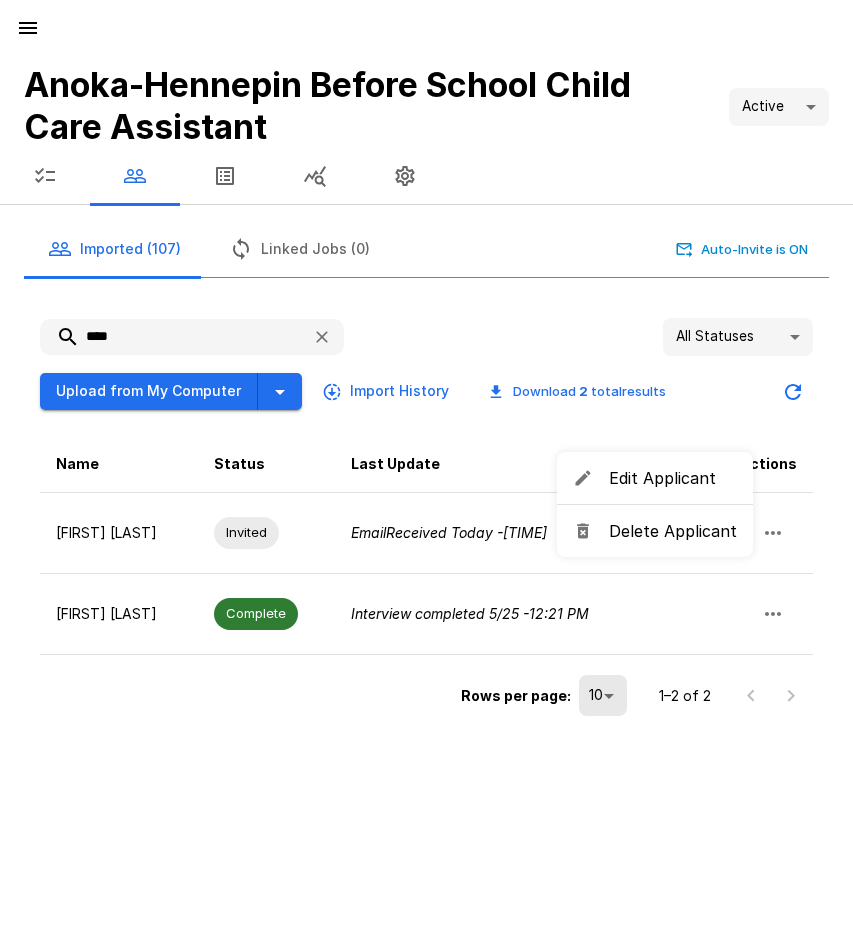 click on "Delete Applicant" at bounding box center (673, 531) 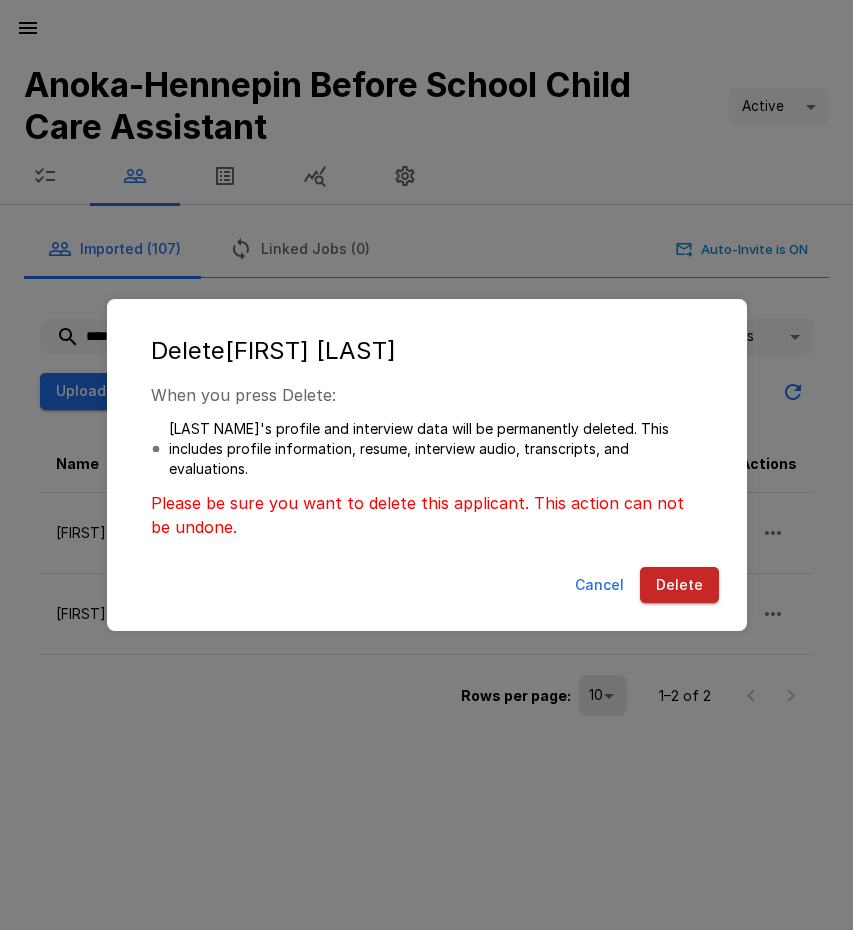 click on "Delete" at bounding box center (679, 585) 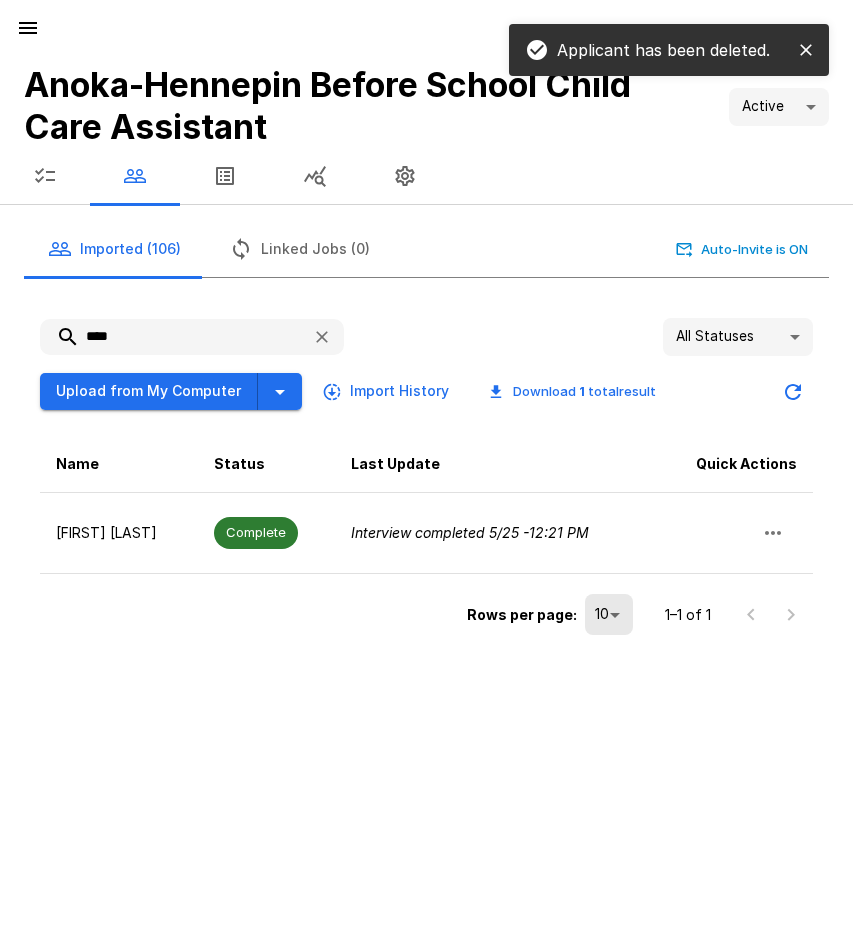 click 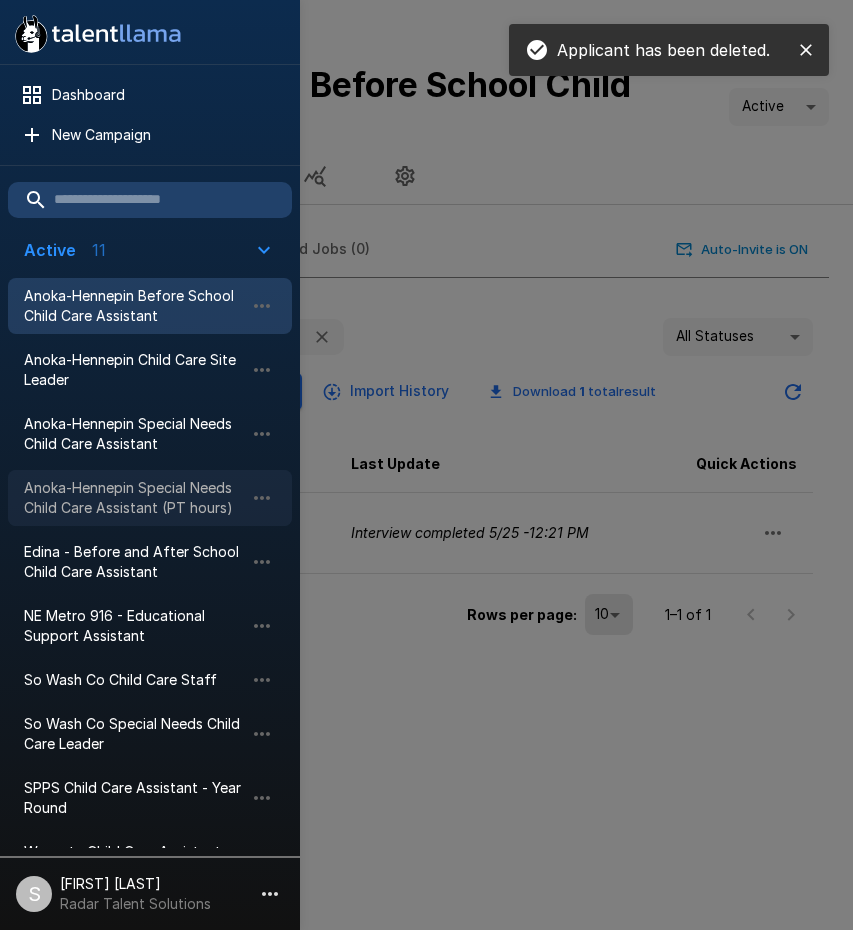 click on "Anoka-Hennepin Special Needs Child Care Assistant (PT hours)" at bounding box center [134, 498] 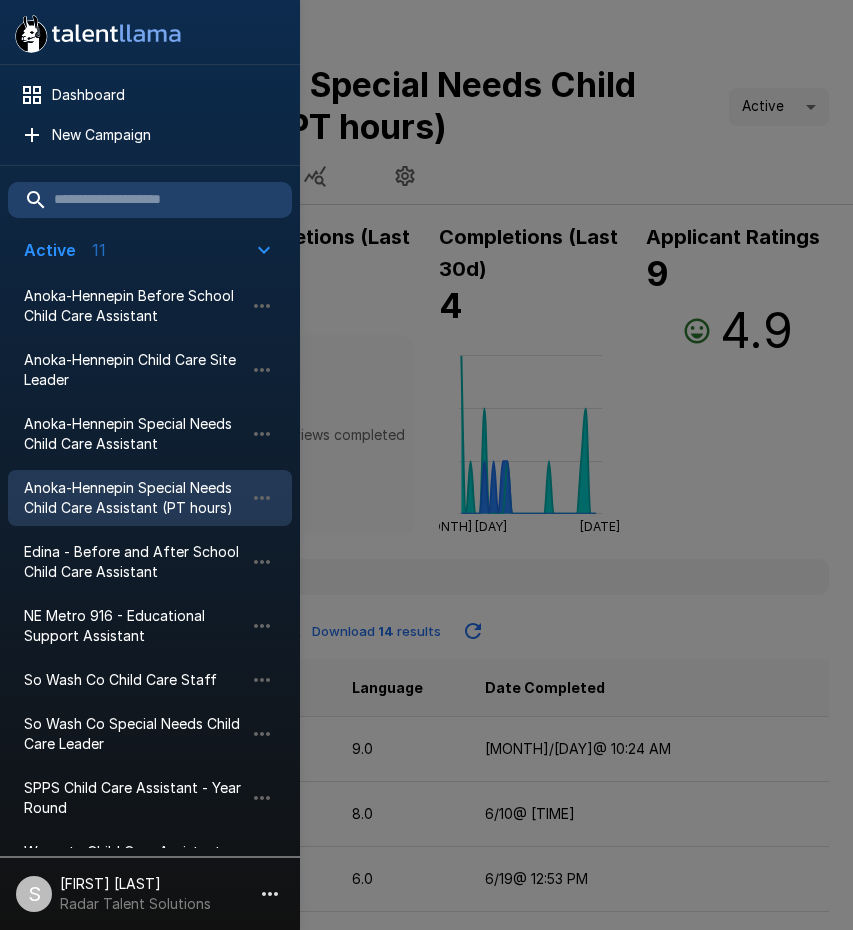 click at bounding box center (426, 465) 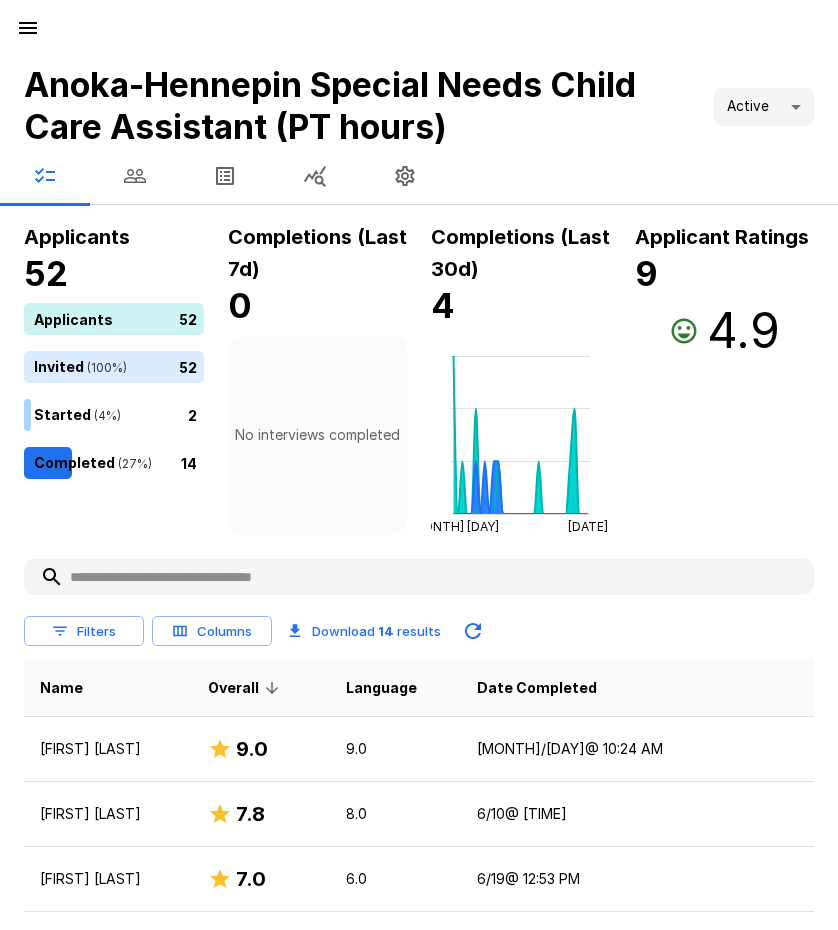 click 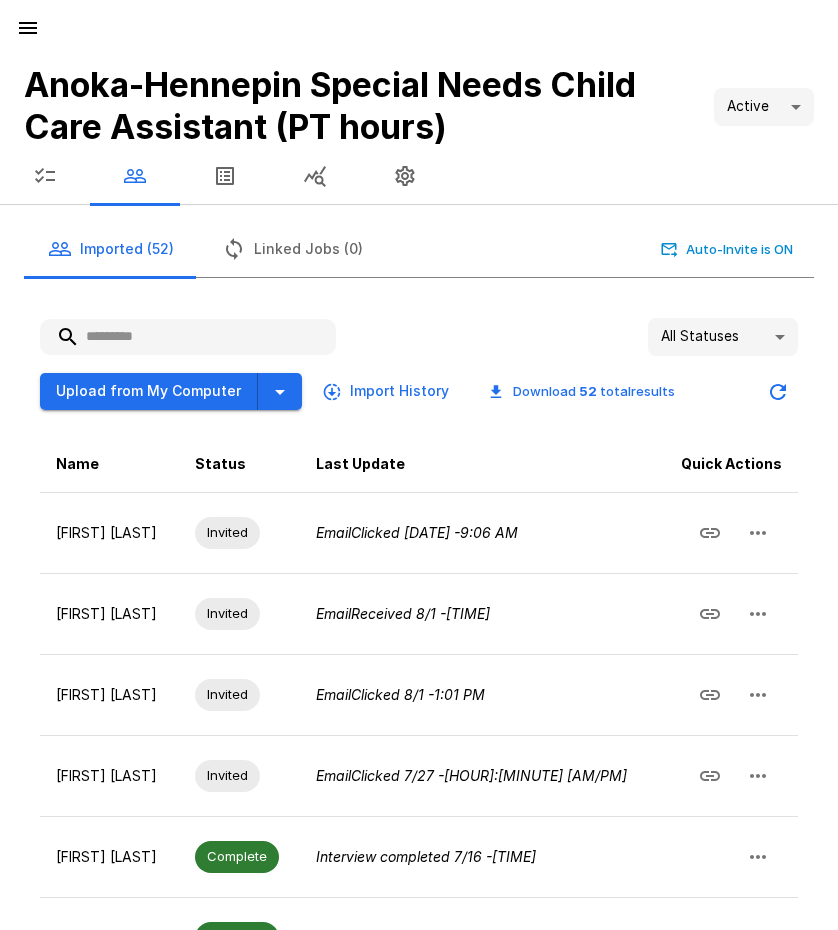 click at bounding box center [188, 337] 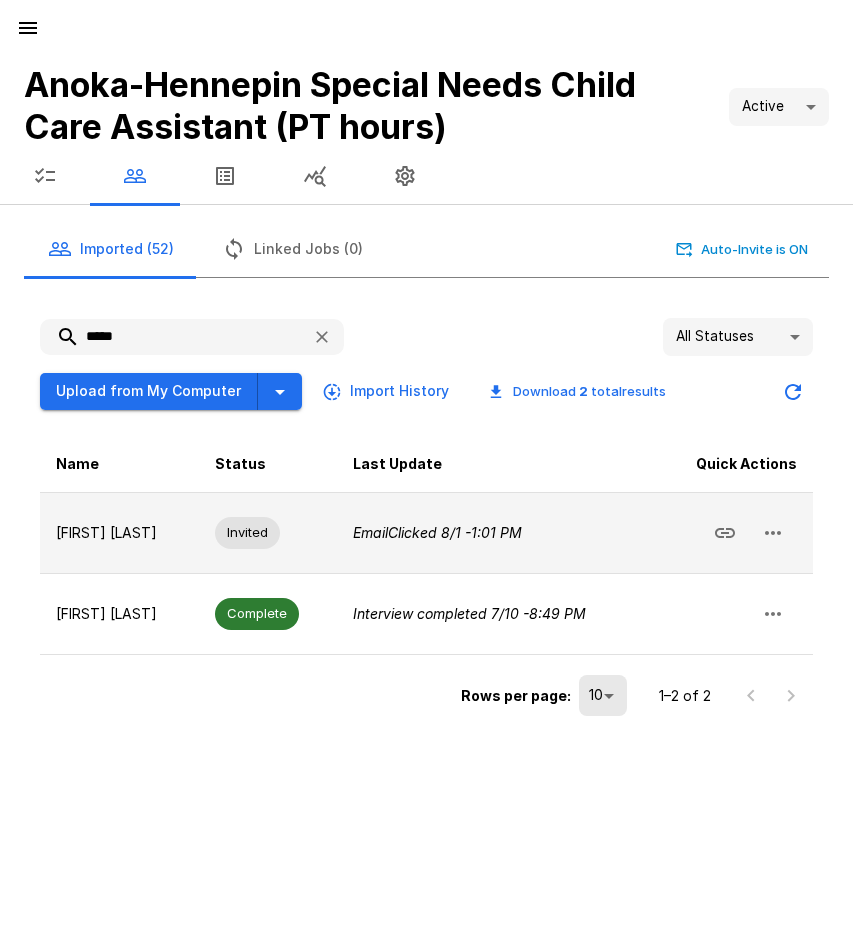 type on "*****" 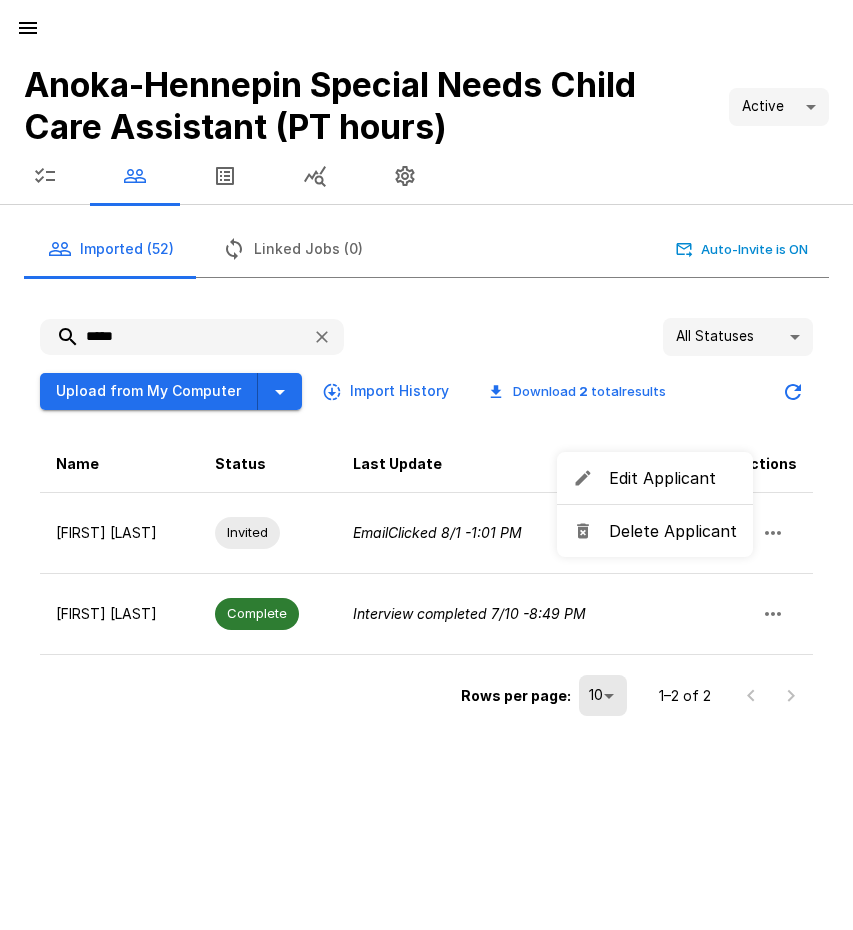 click on "Delete Applicant" at bounding box center (673, 531) 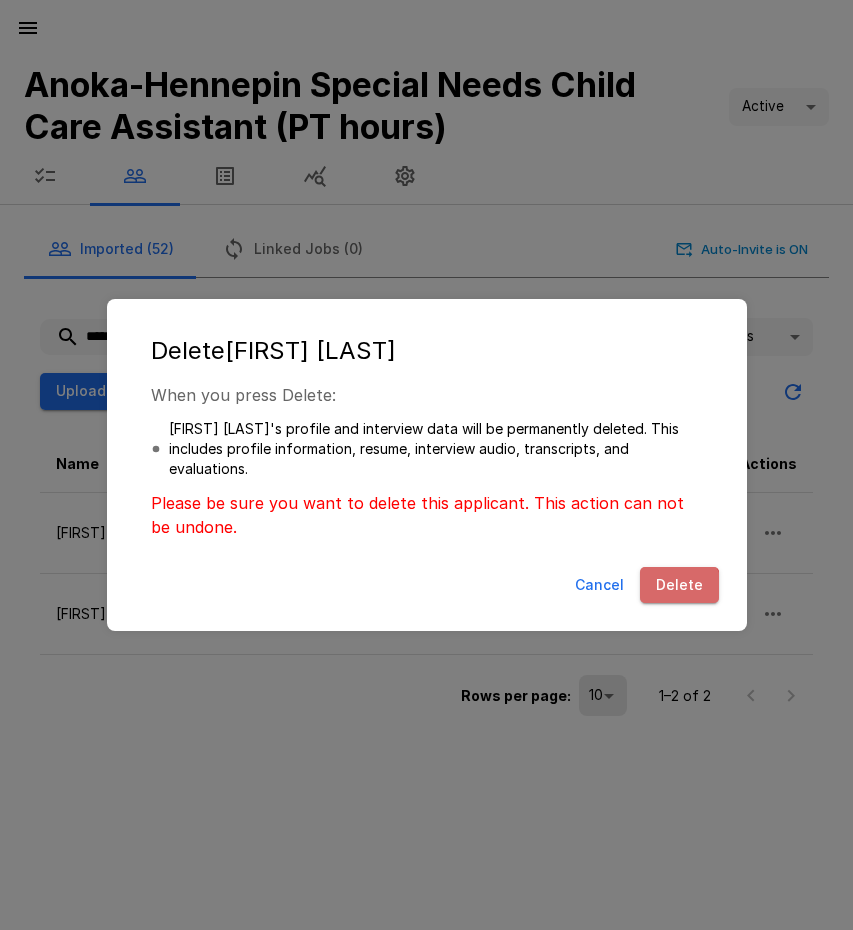 click on "Delete" at bounding box center (679, 585) 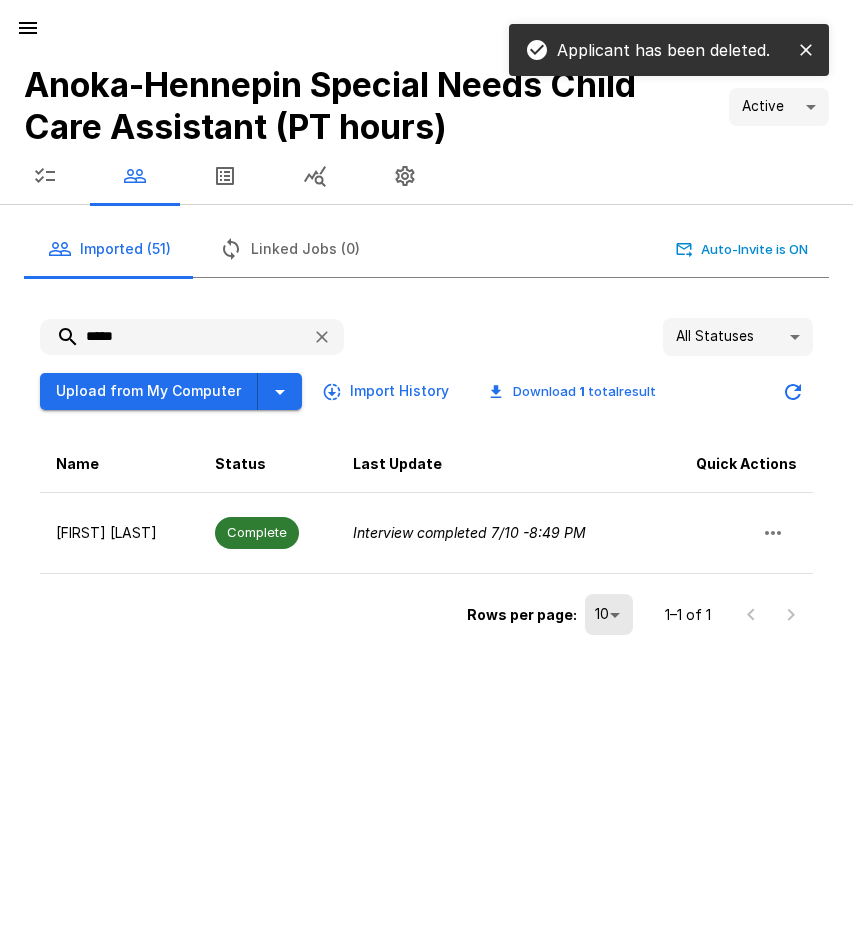 click 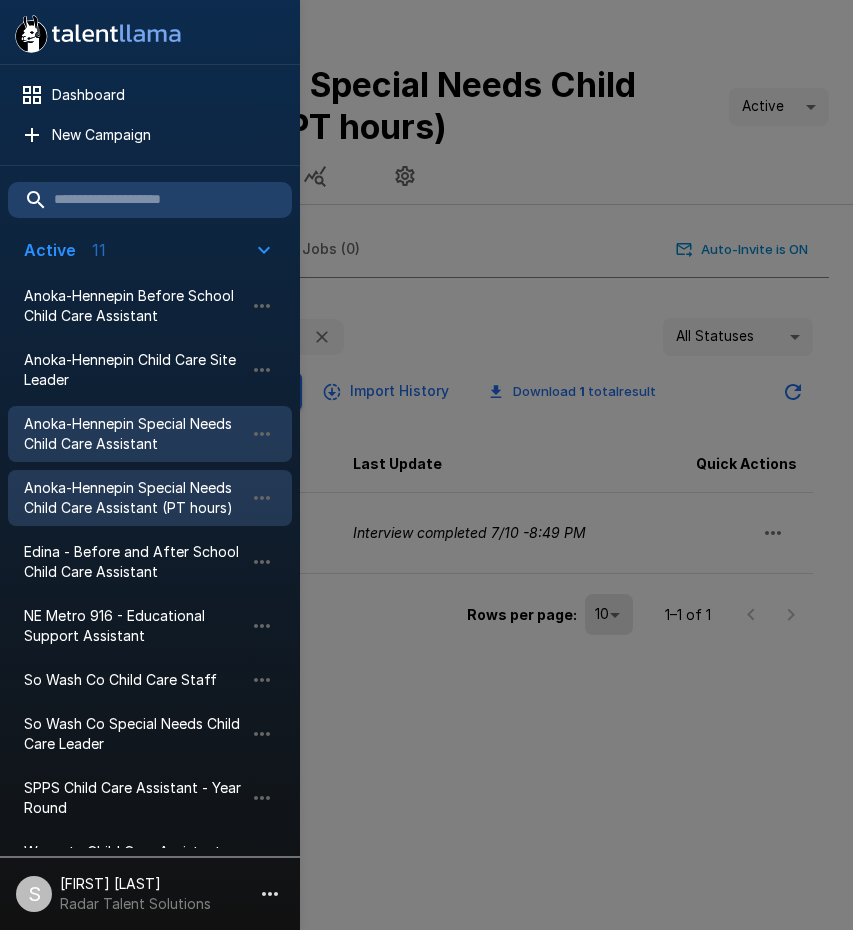 click on "Anoka-Hennepin Special Needs Child Care Assistant" at bounding box center [134, 434] 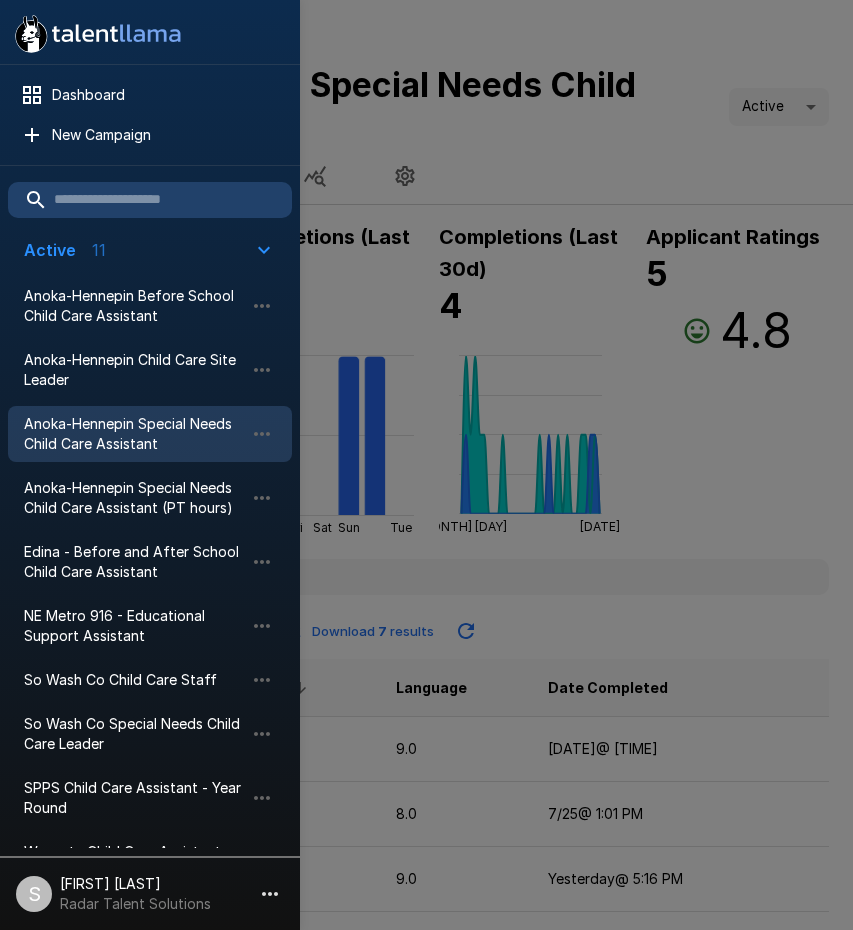 click at bounding box center (426, 465) 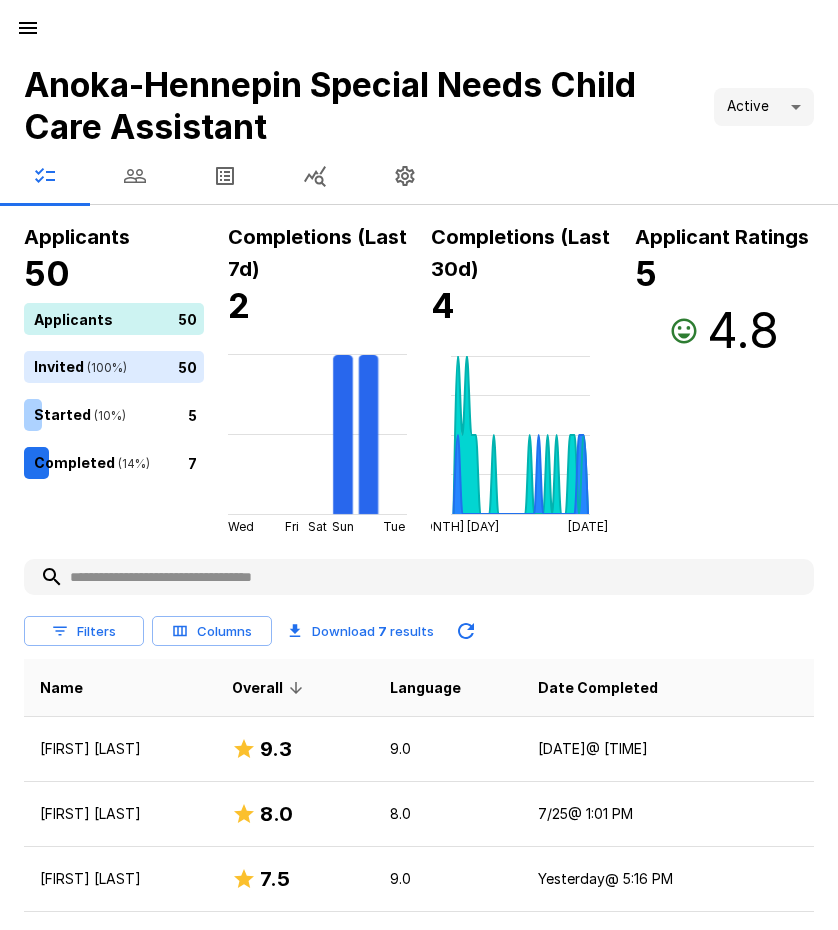 click 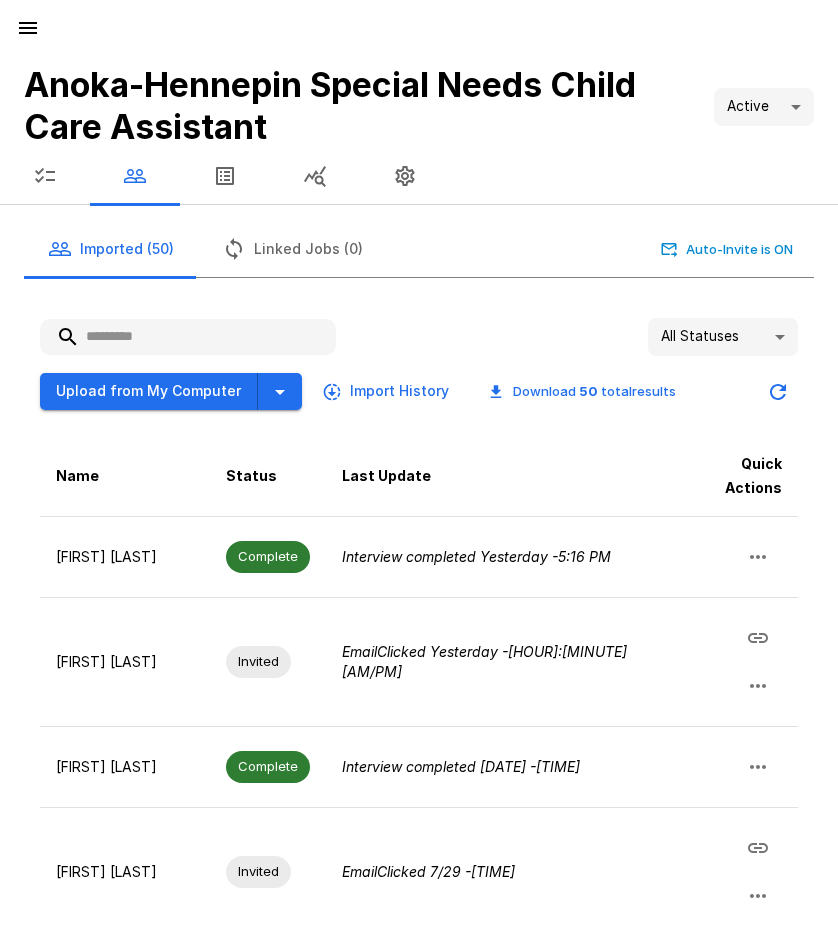 click at bounding box center (188, 337) 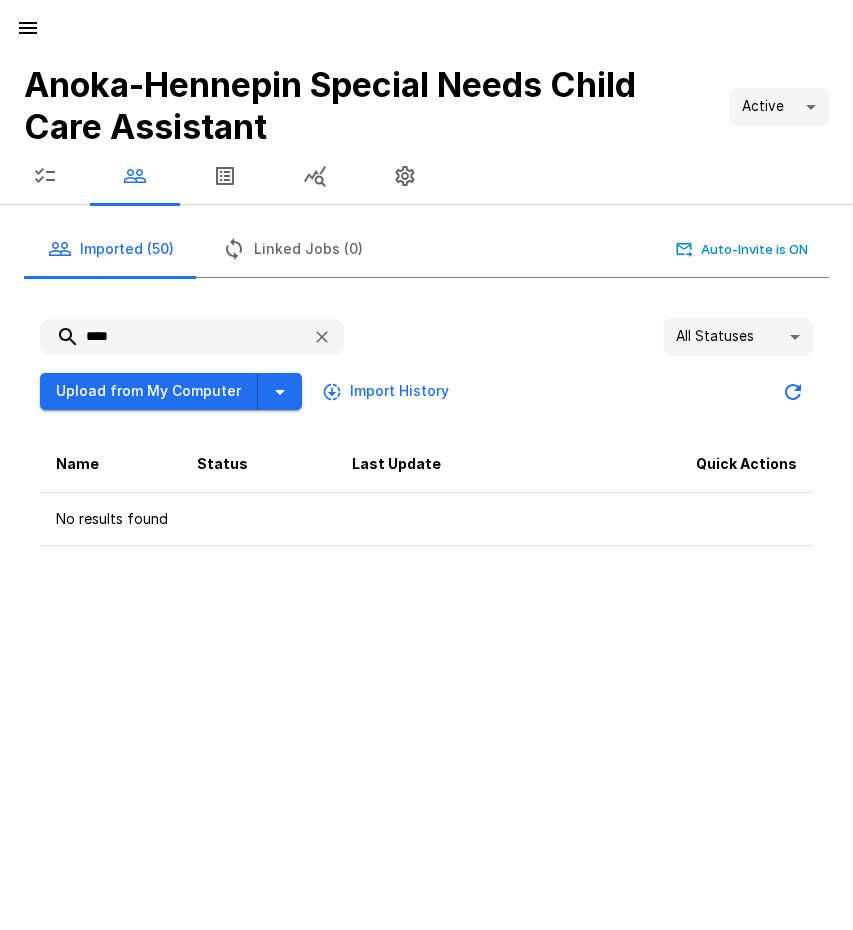 type on "****" 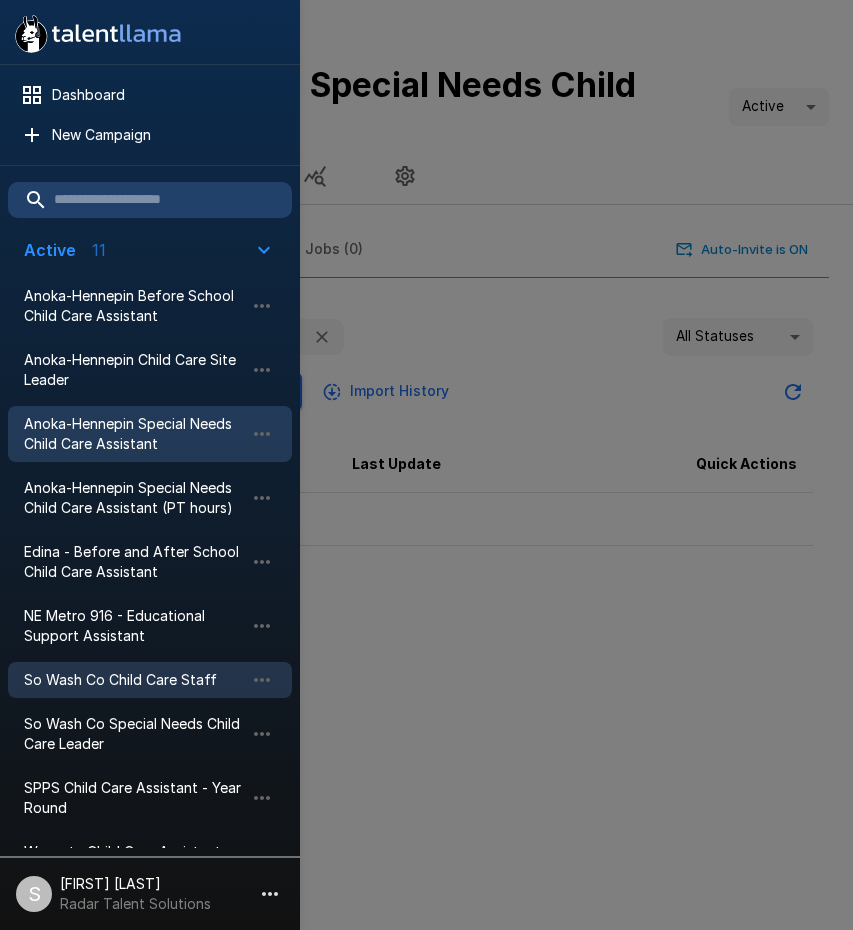 scroll, scrollTop: 300, scrollLeft: 0, axis: vertical 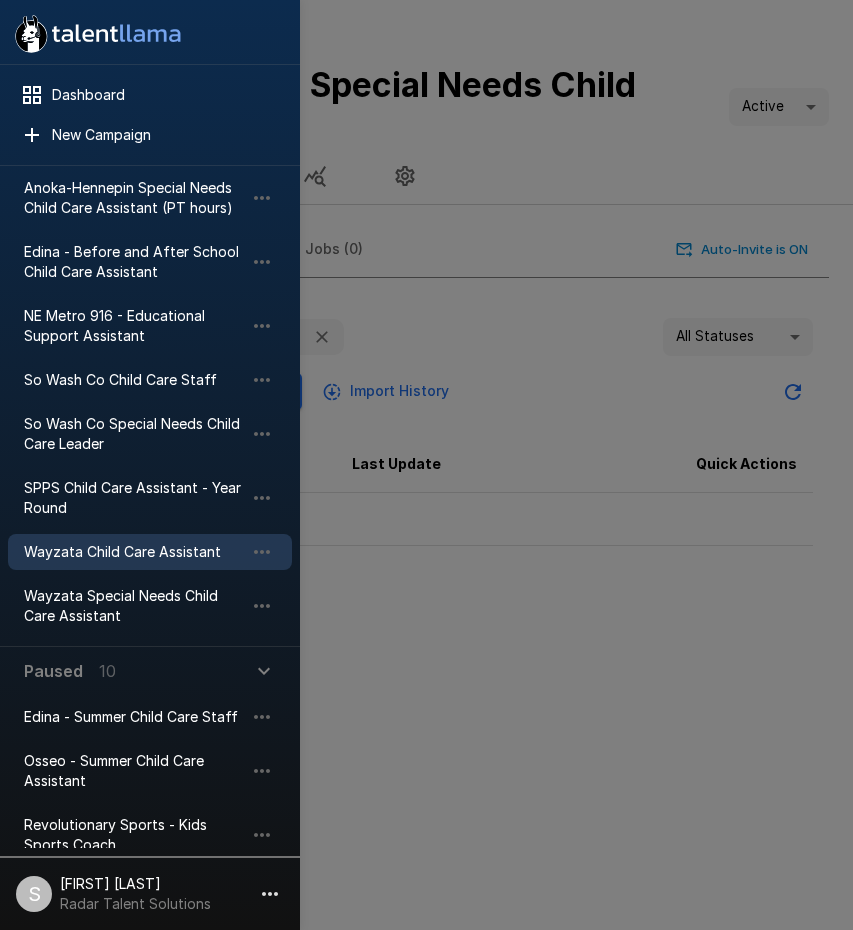 click on "Wayzata Child Care Assistant" at bounding box center [134, 552] 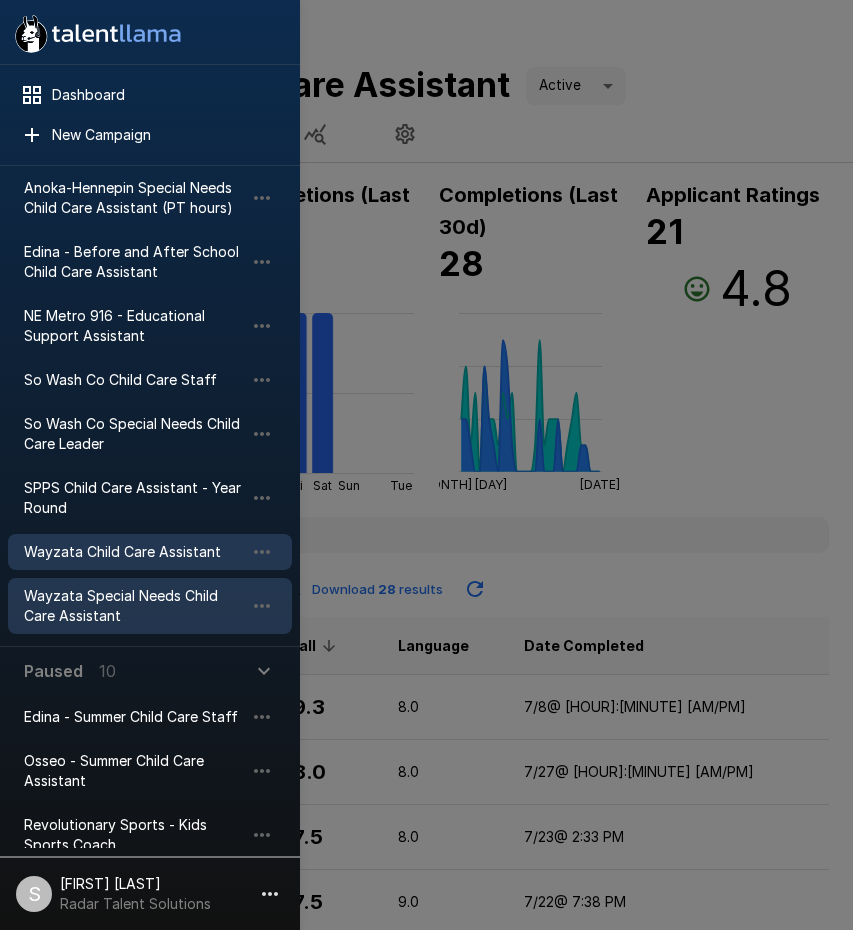 click on "Wayzata Special Needs Child Care Assistant" at bounding box center [134, 606] 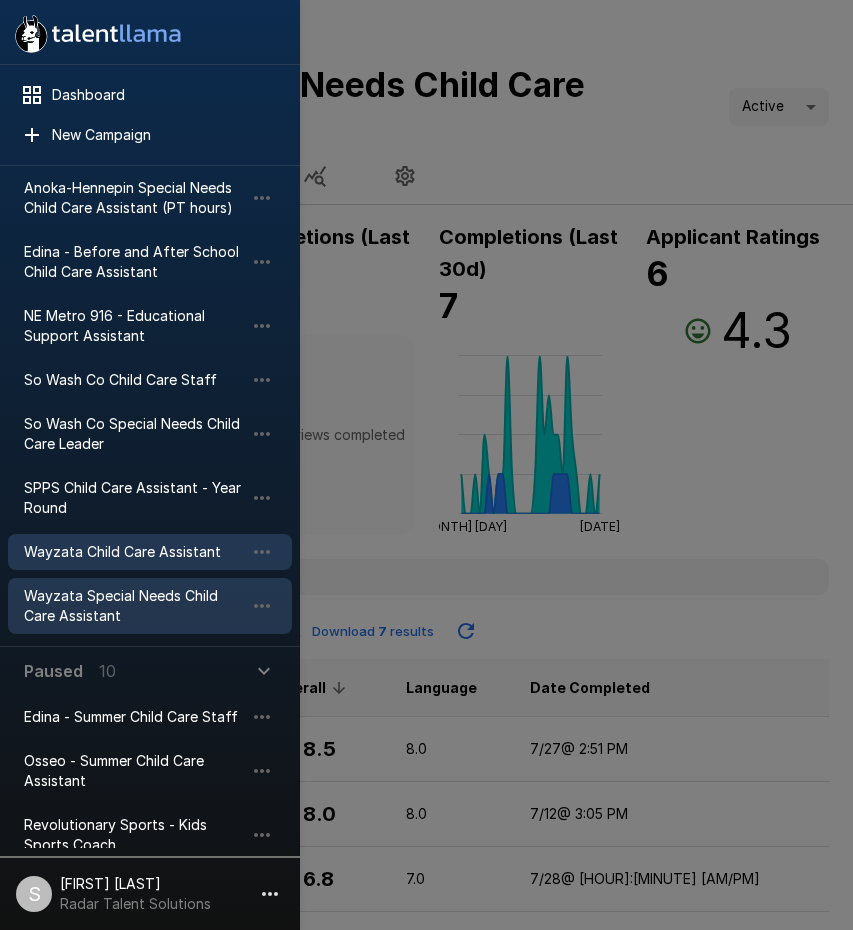 click on "Wayzata Child Care Assistant" at bounding box center [134, 552] 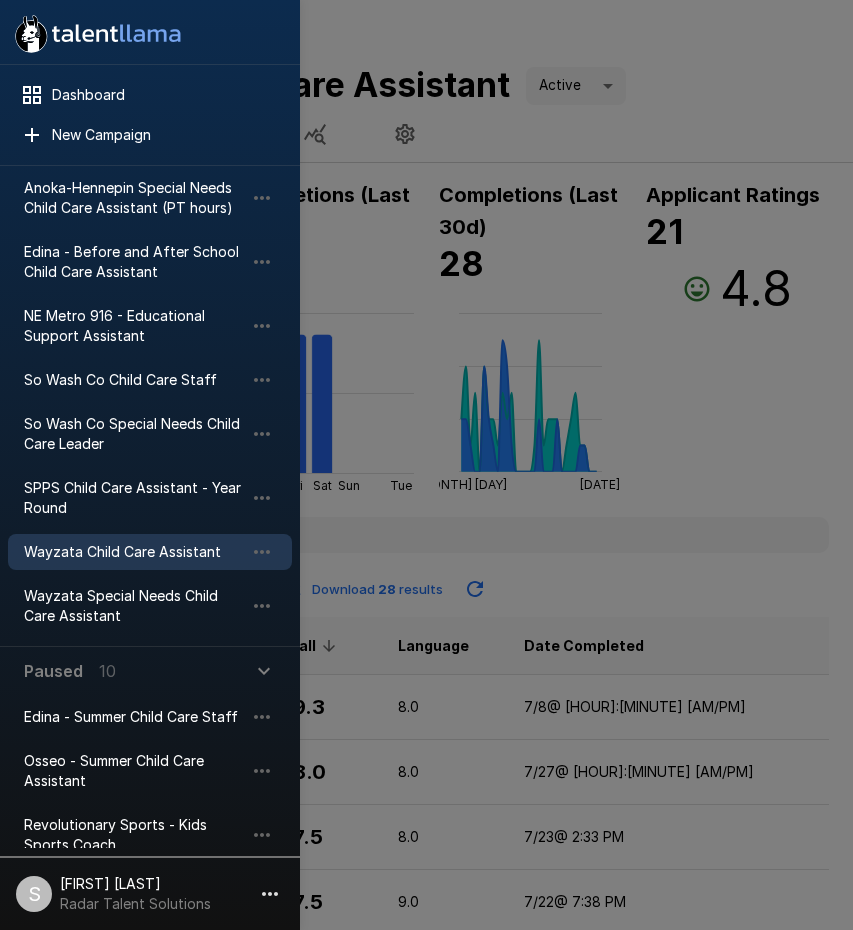 click at bounding box center (426, 465) 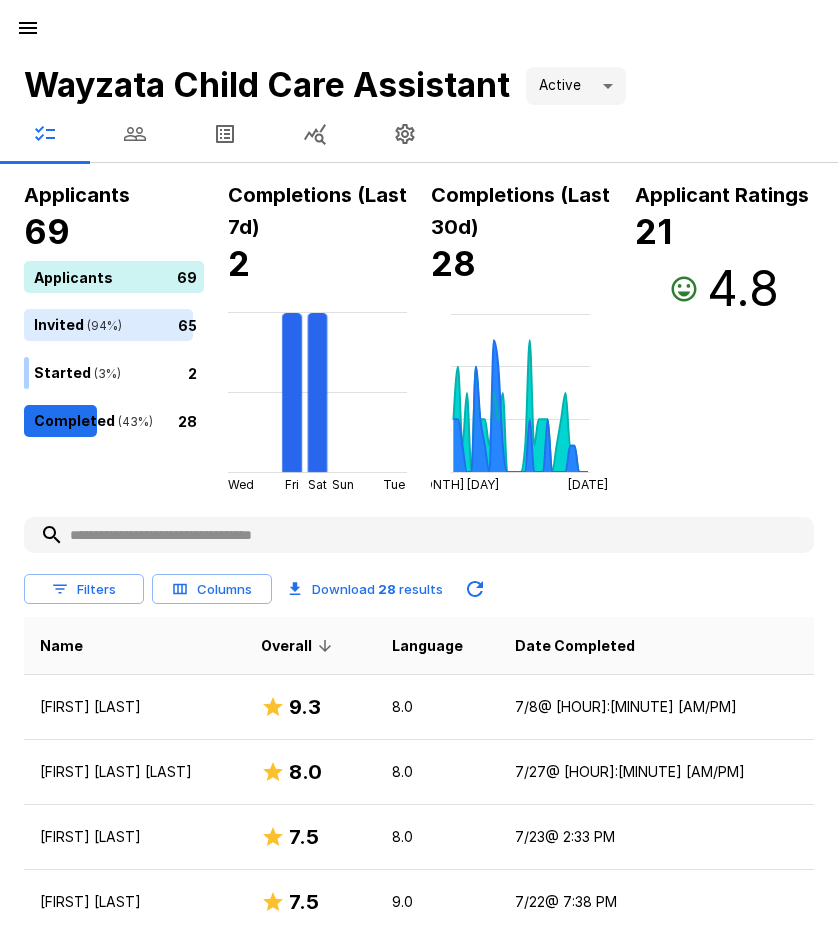 click 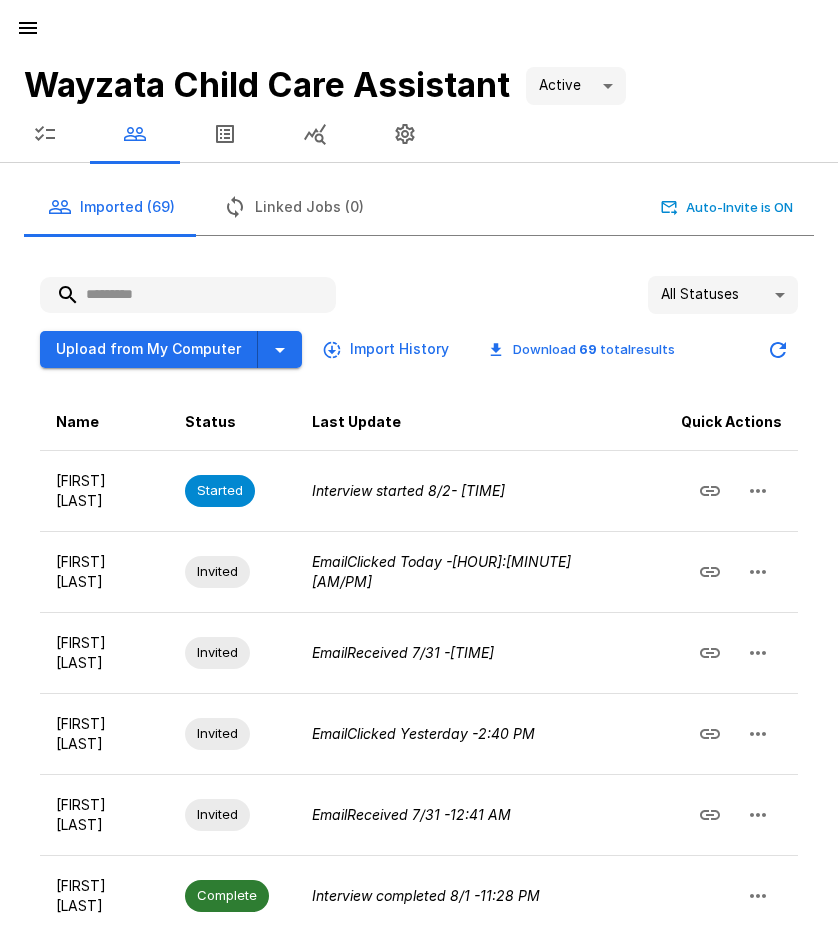 click at bounding box center [188, 295] 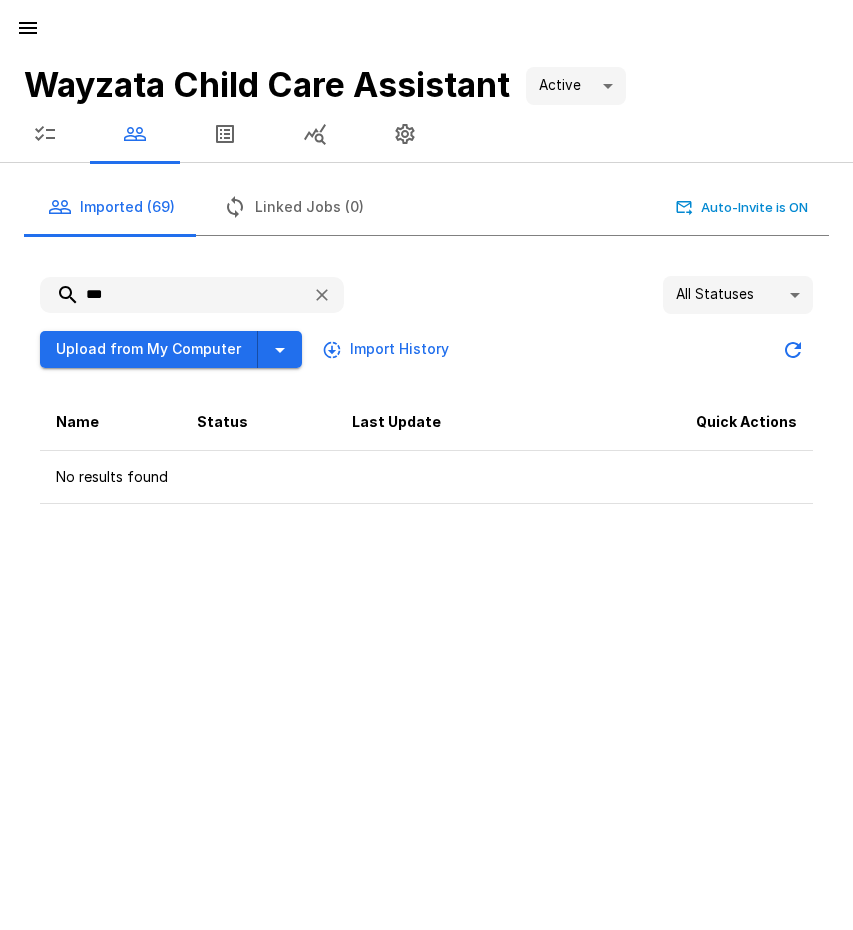 type on "***" 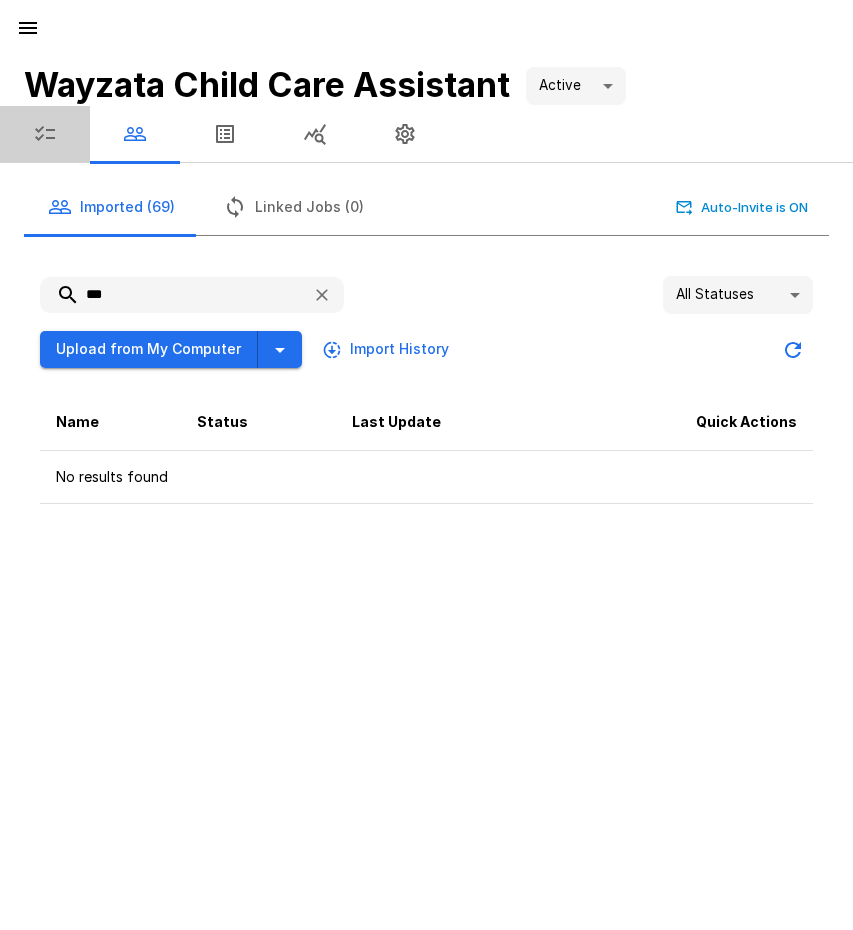 click at bounding box center [45, 134] 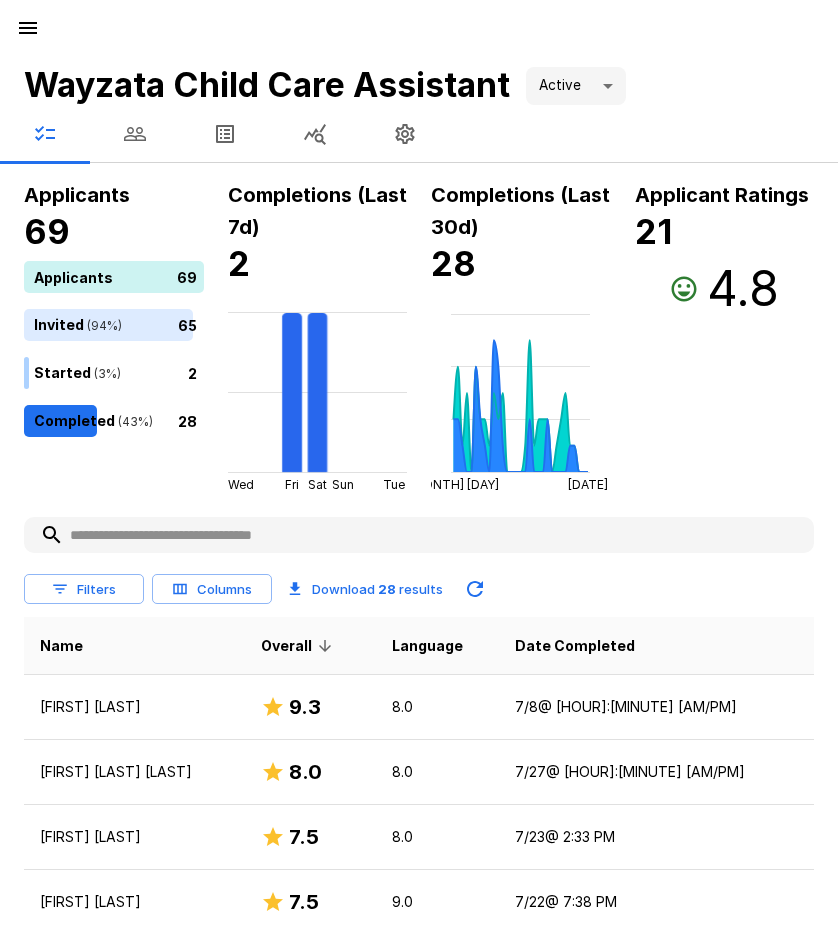 click 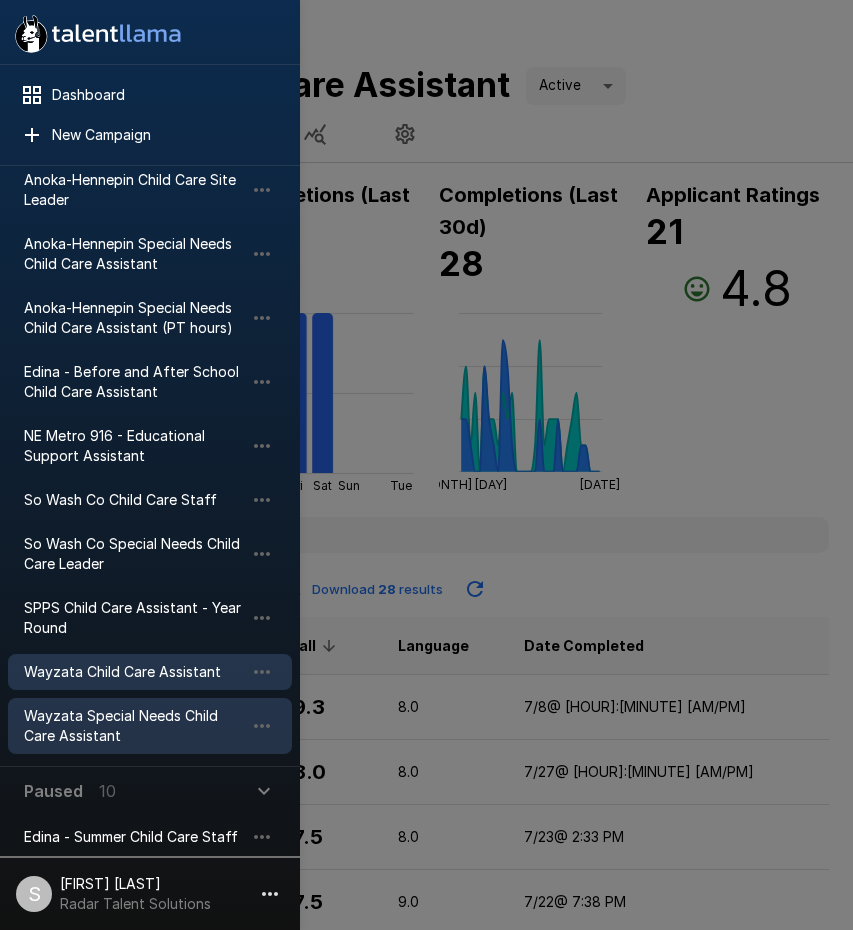 scroll, scrollTop: 200, scrollLeft: 0, axis: vertical 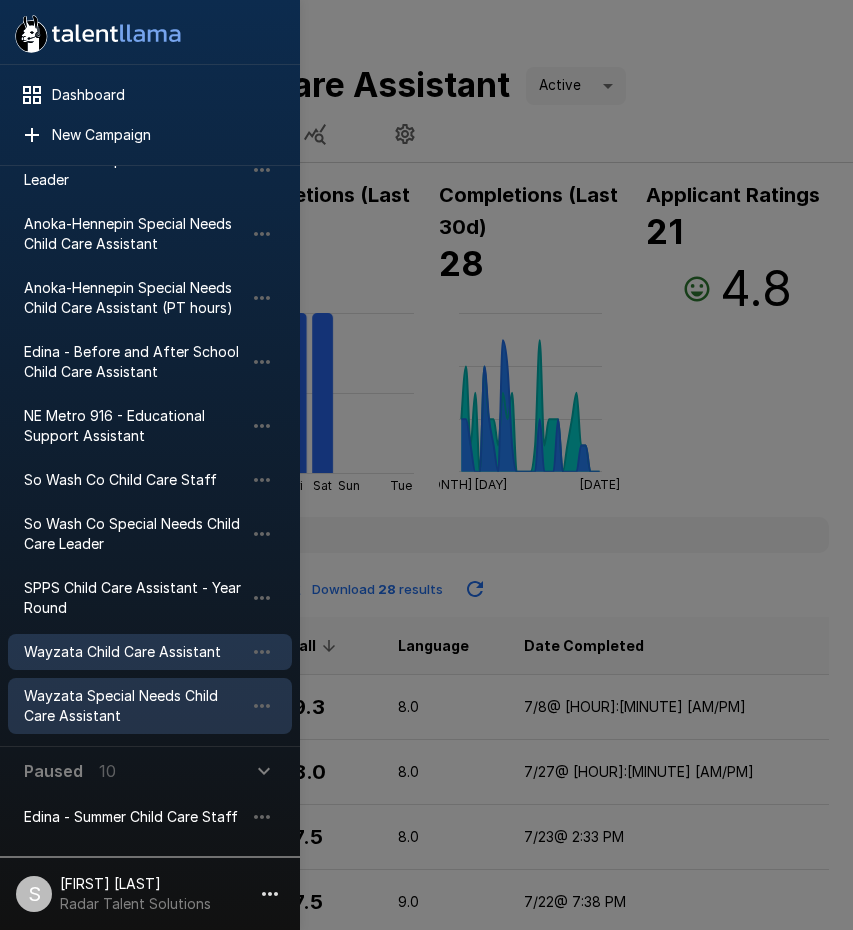 click on "Wayzata Special Needs Child Care Assistant" at bounding box center [134, 706] 